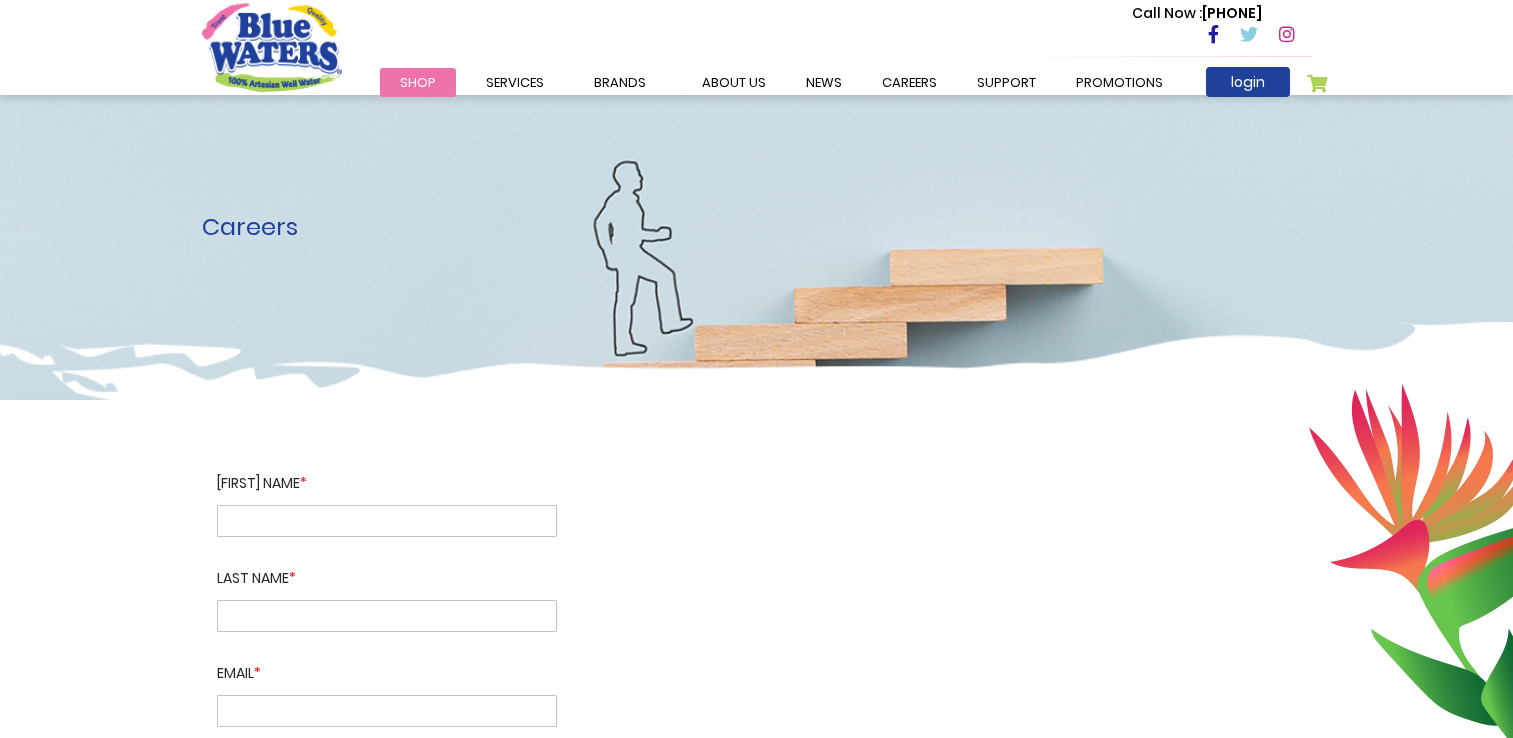 scroll, scrollTop: 0, scrollLeft: 0, axis: both 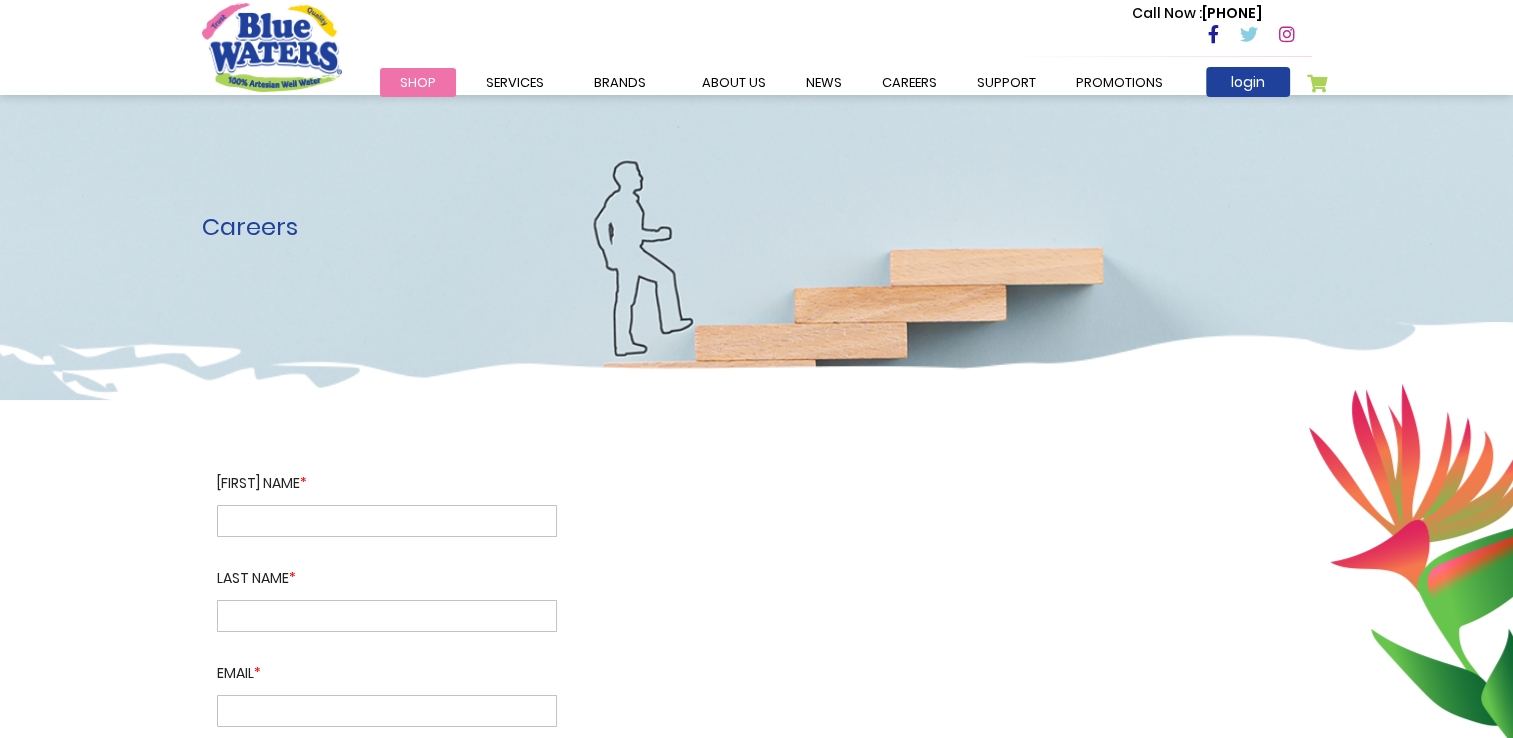 click at bounding box center [756, 416] 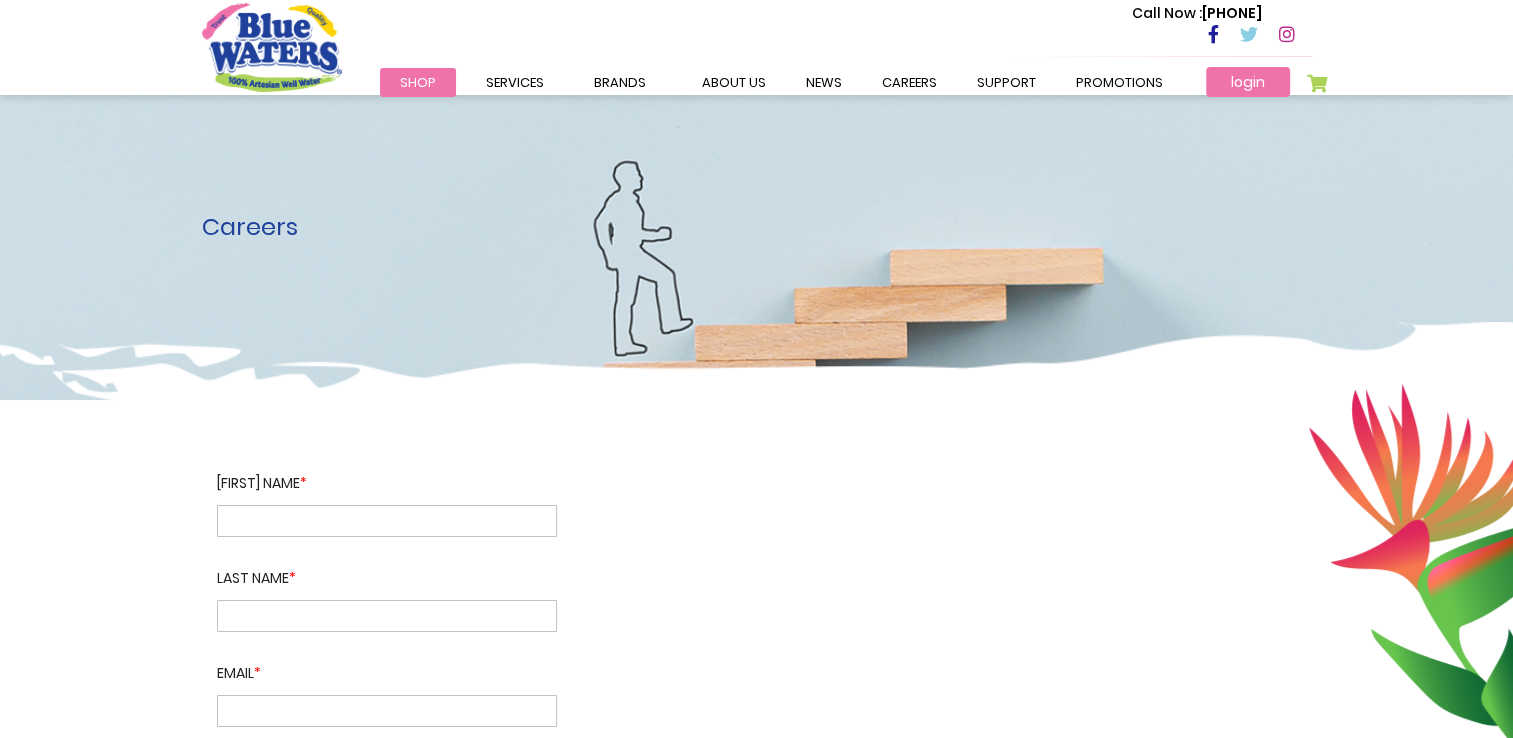 click on "login" at bounding box center [1248, 82] 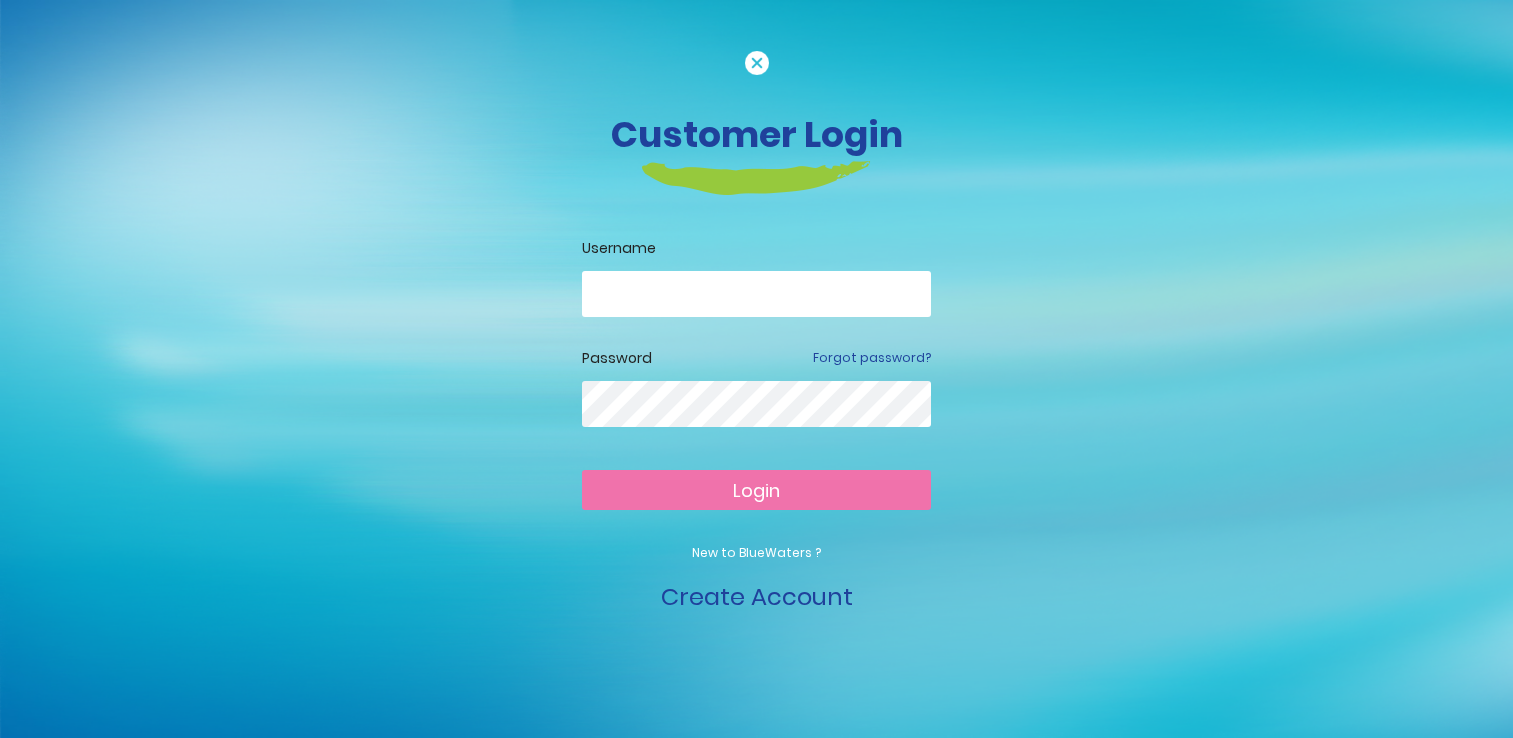 scroll, scrollTop: 0, scrollLeft: 0, axis: both 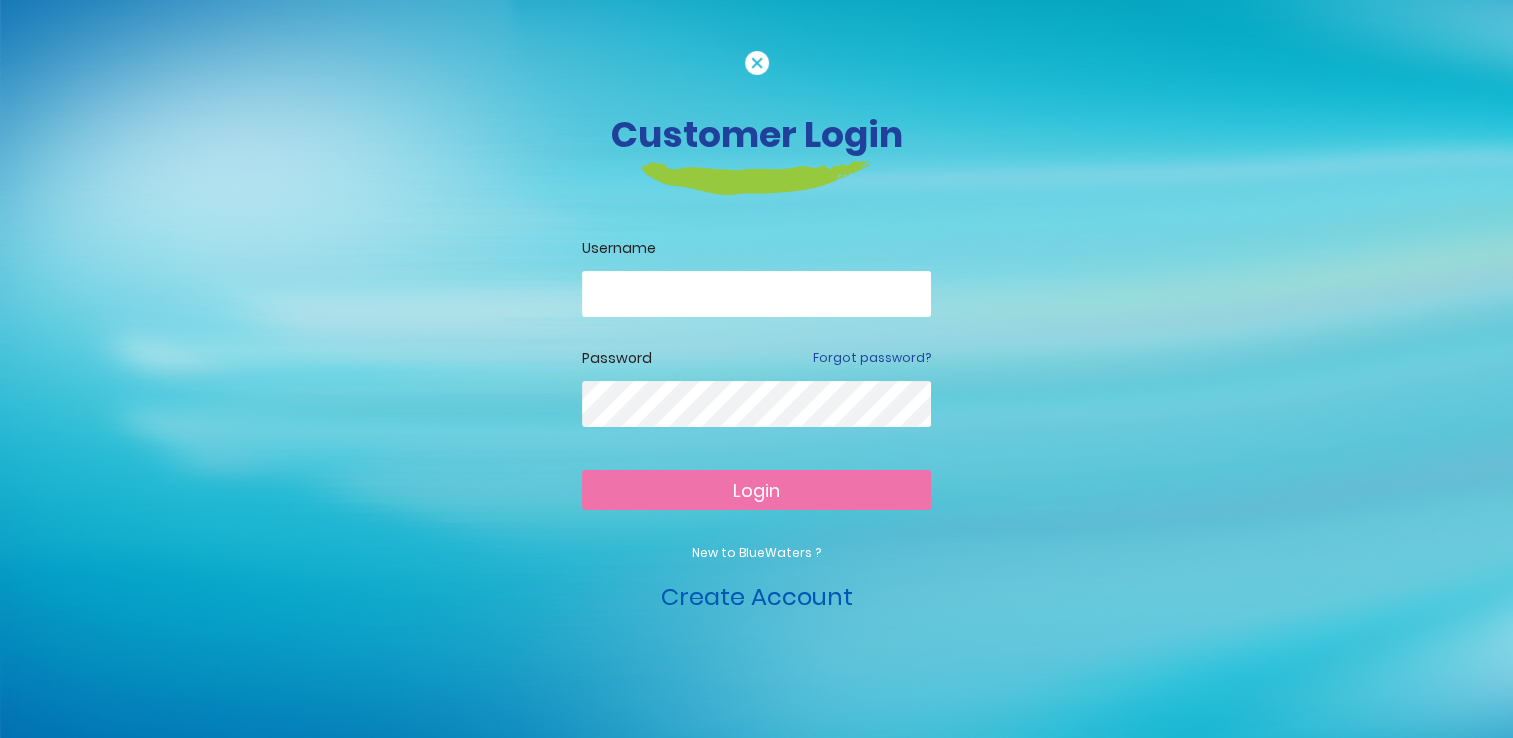 click on "Create Account" at bounding box center [757, 596] 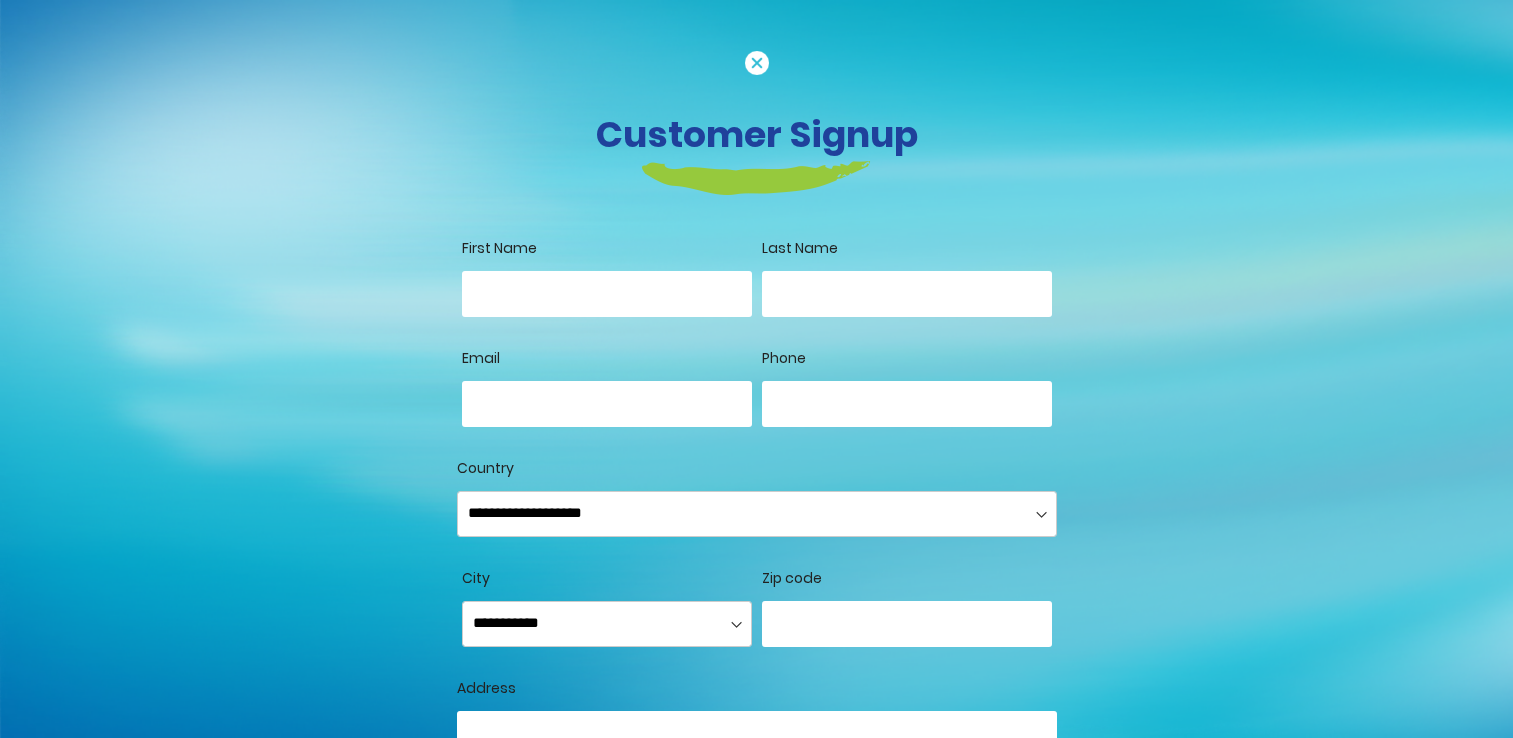 scroll, scrollTop: 0, scrollLeft: 0, axis: both 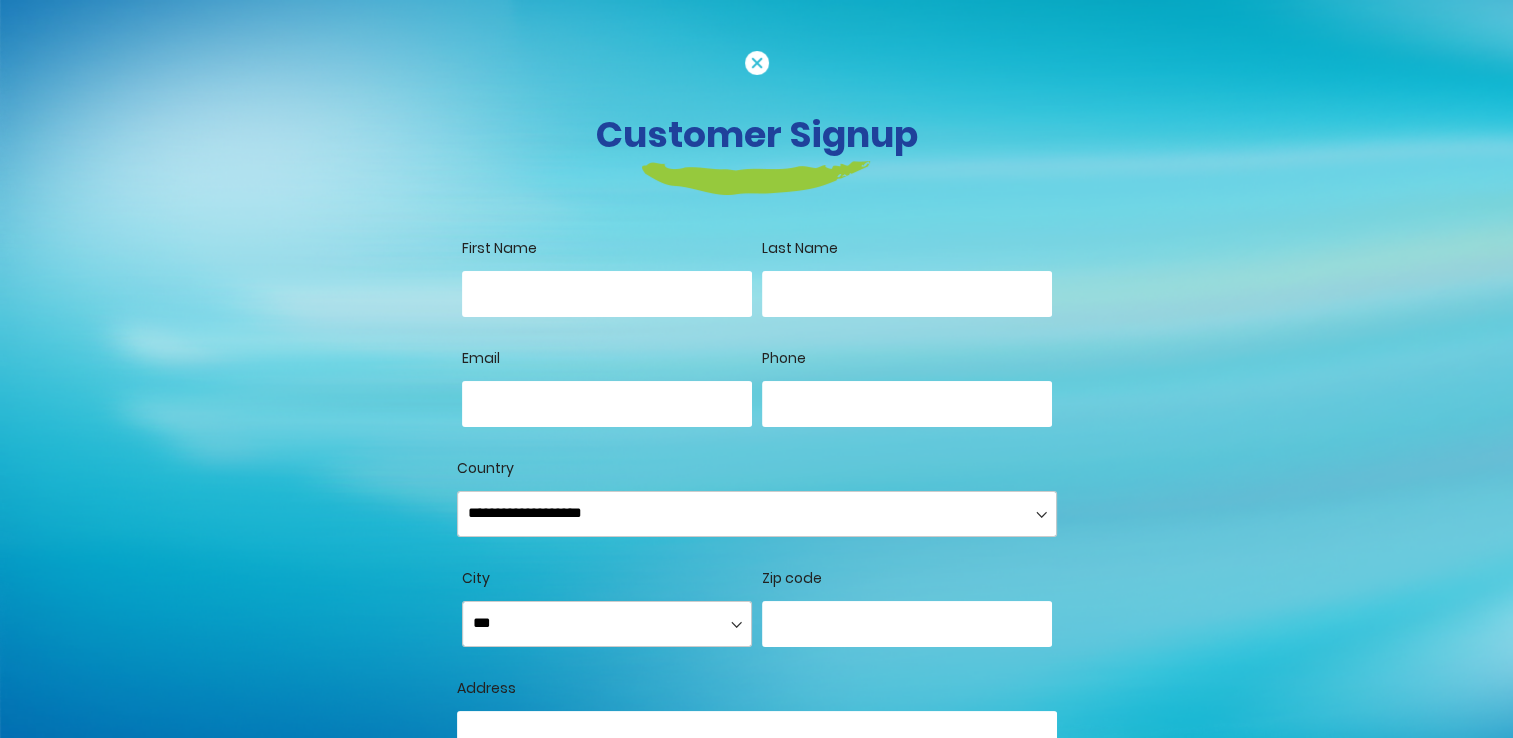 click on "First Name" at bounding box center [607, 294] 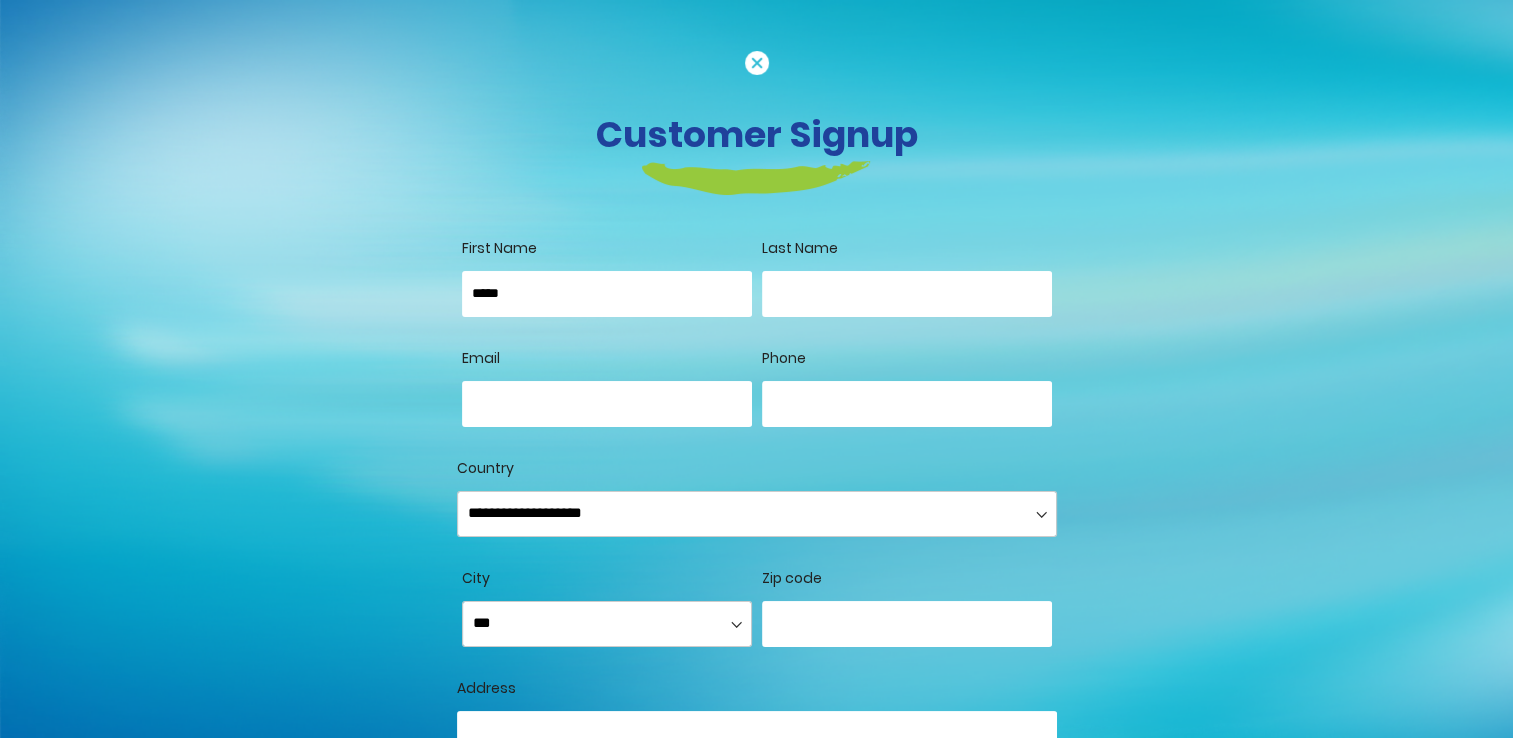 type on "*****" 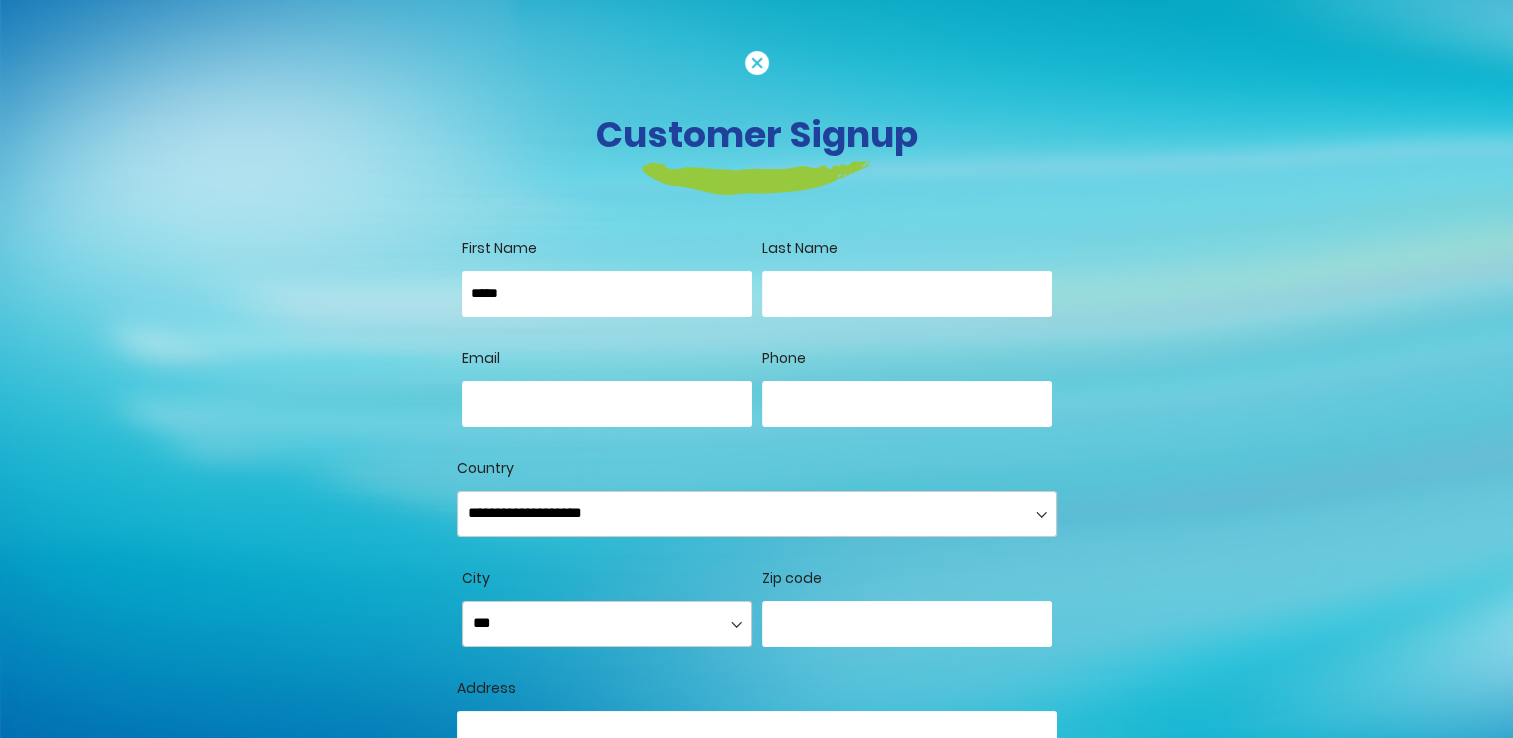 click on "Last Name" at bounding box center (907, 294) 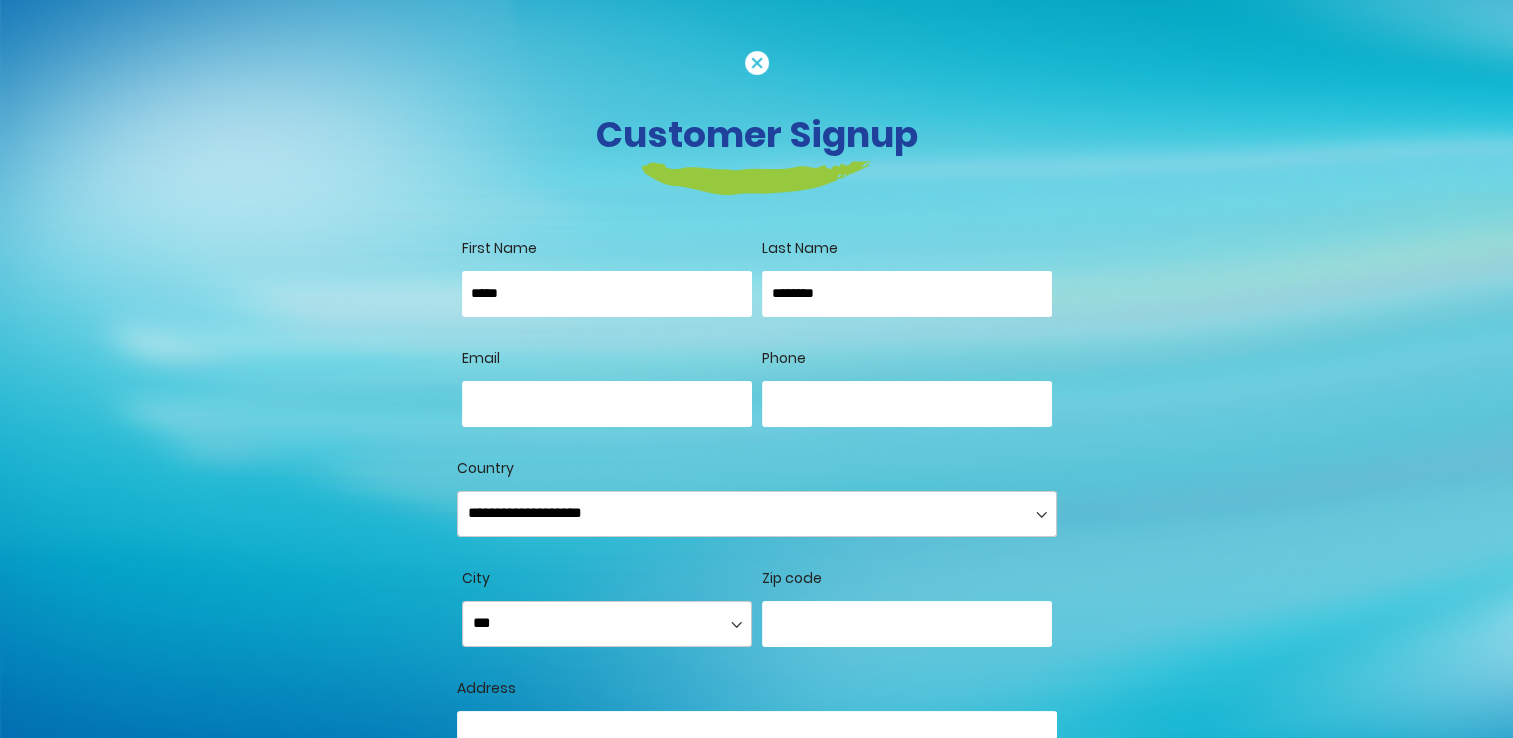 type on "********" 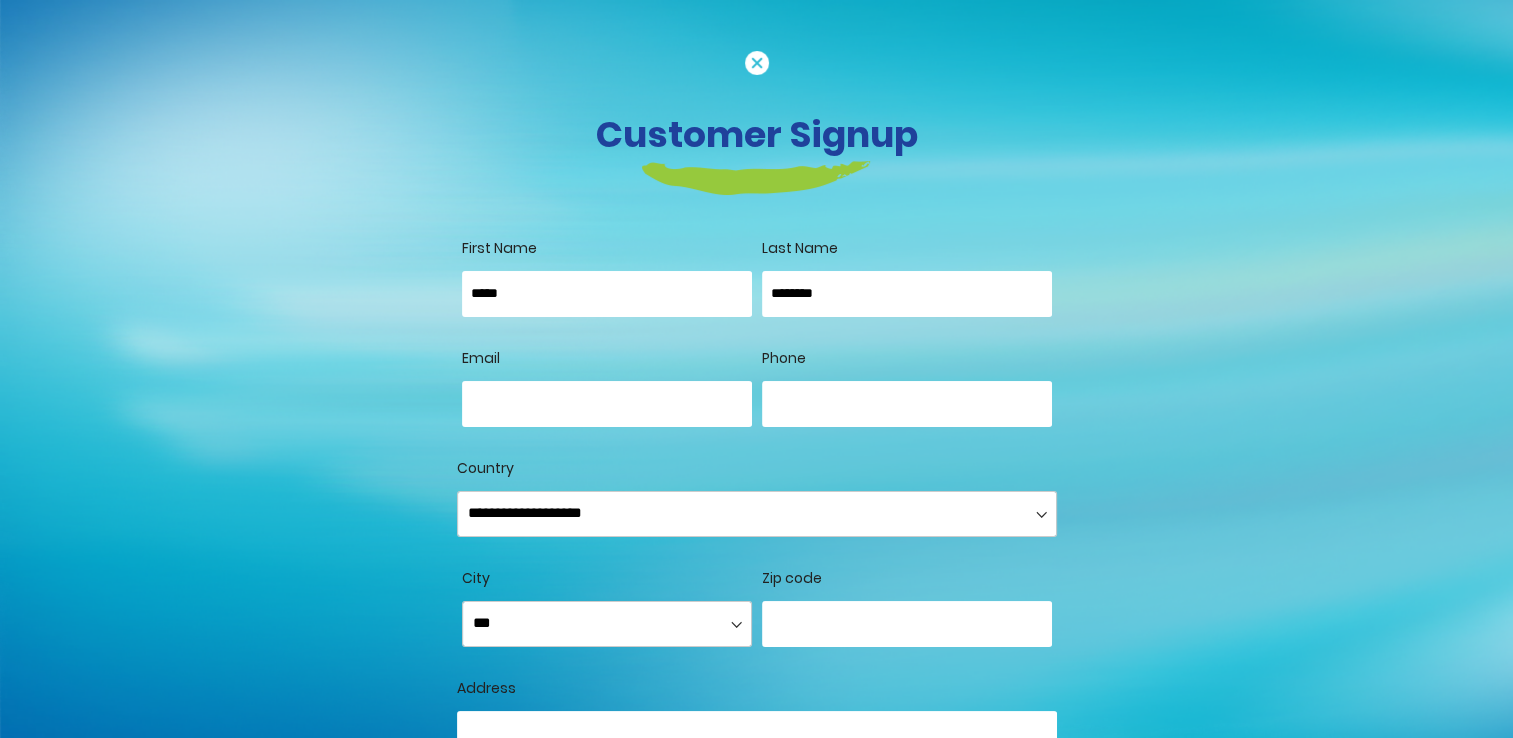 click on "Email" at bounding box center (607, 404) 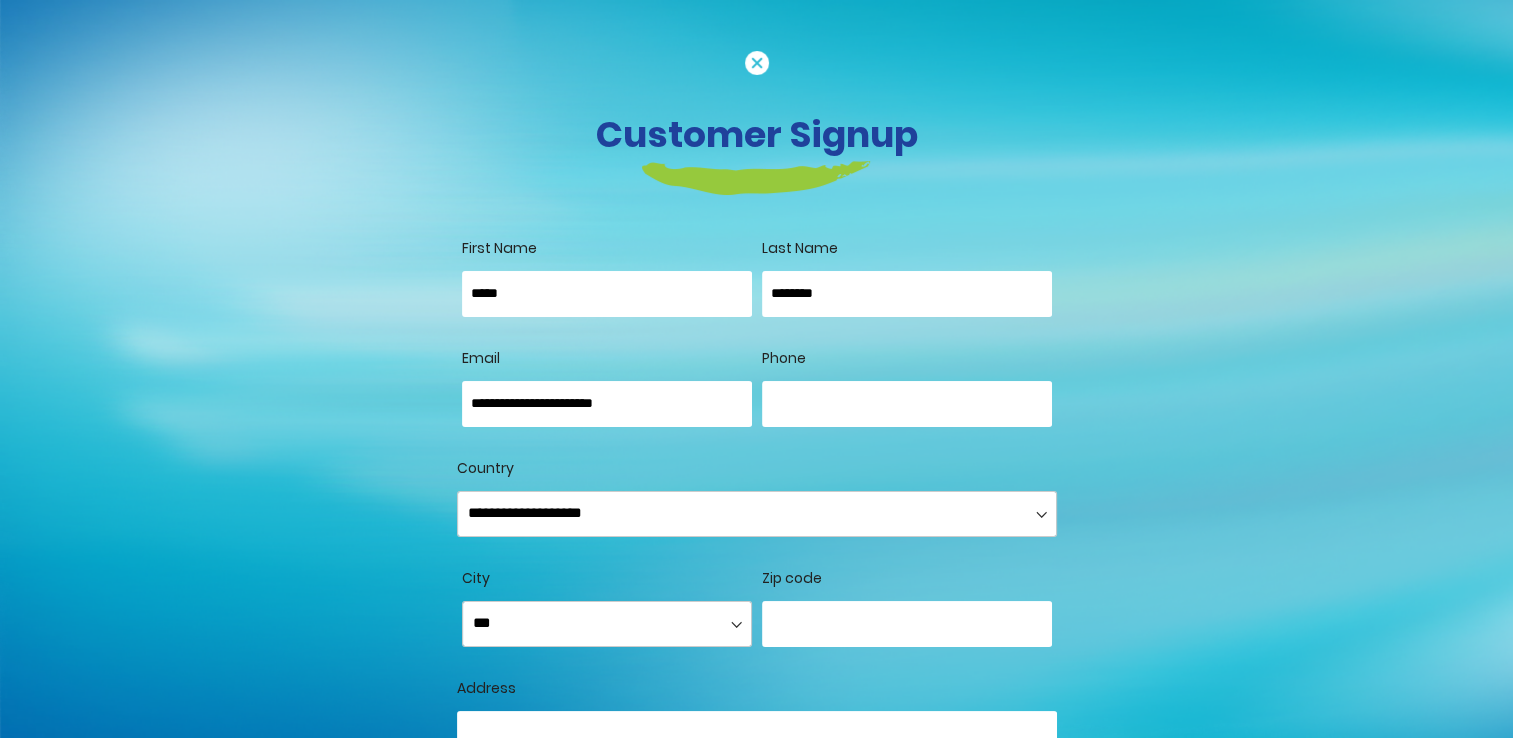 click on "Phone" at bounding box center (907, 404) 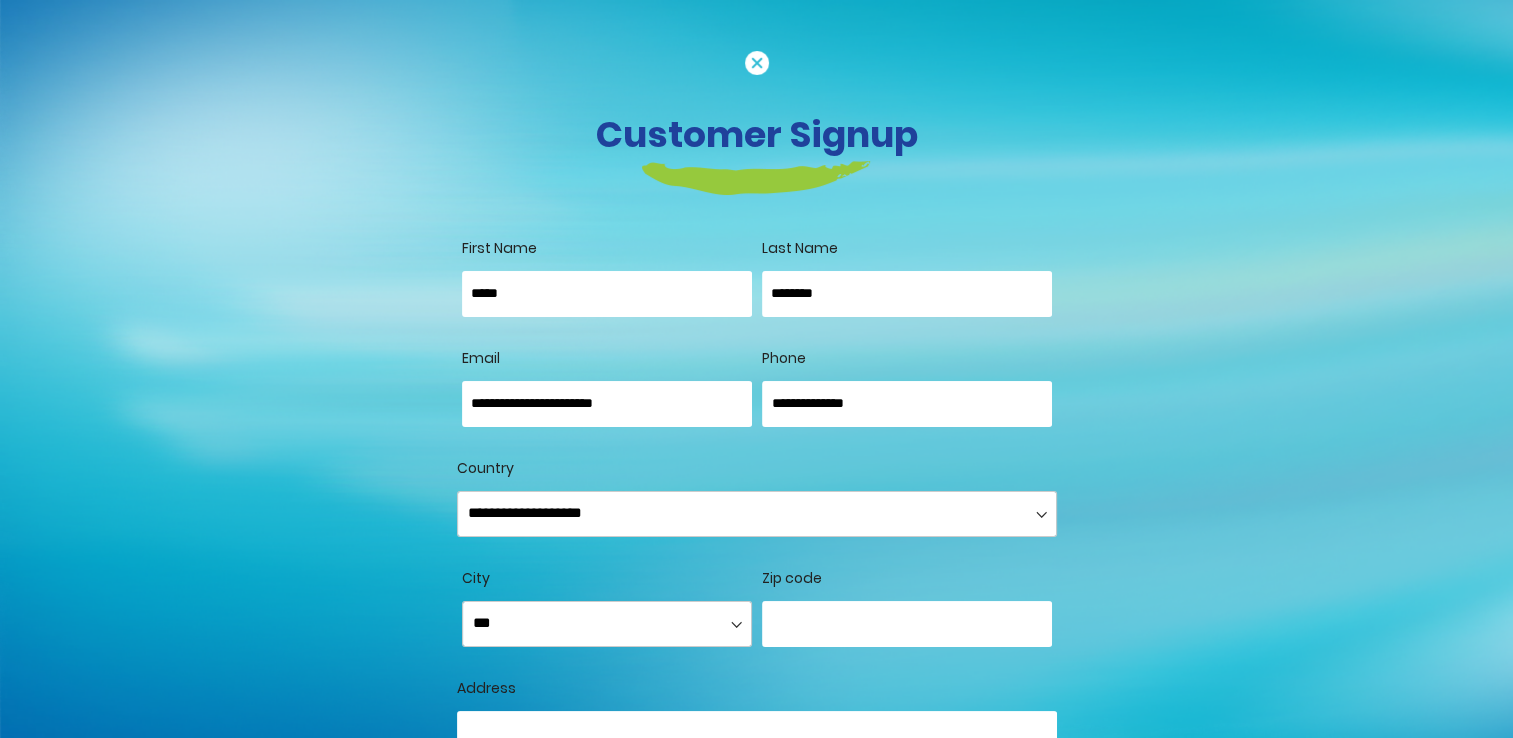 type on "**********" 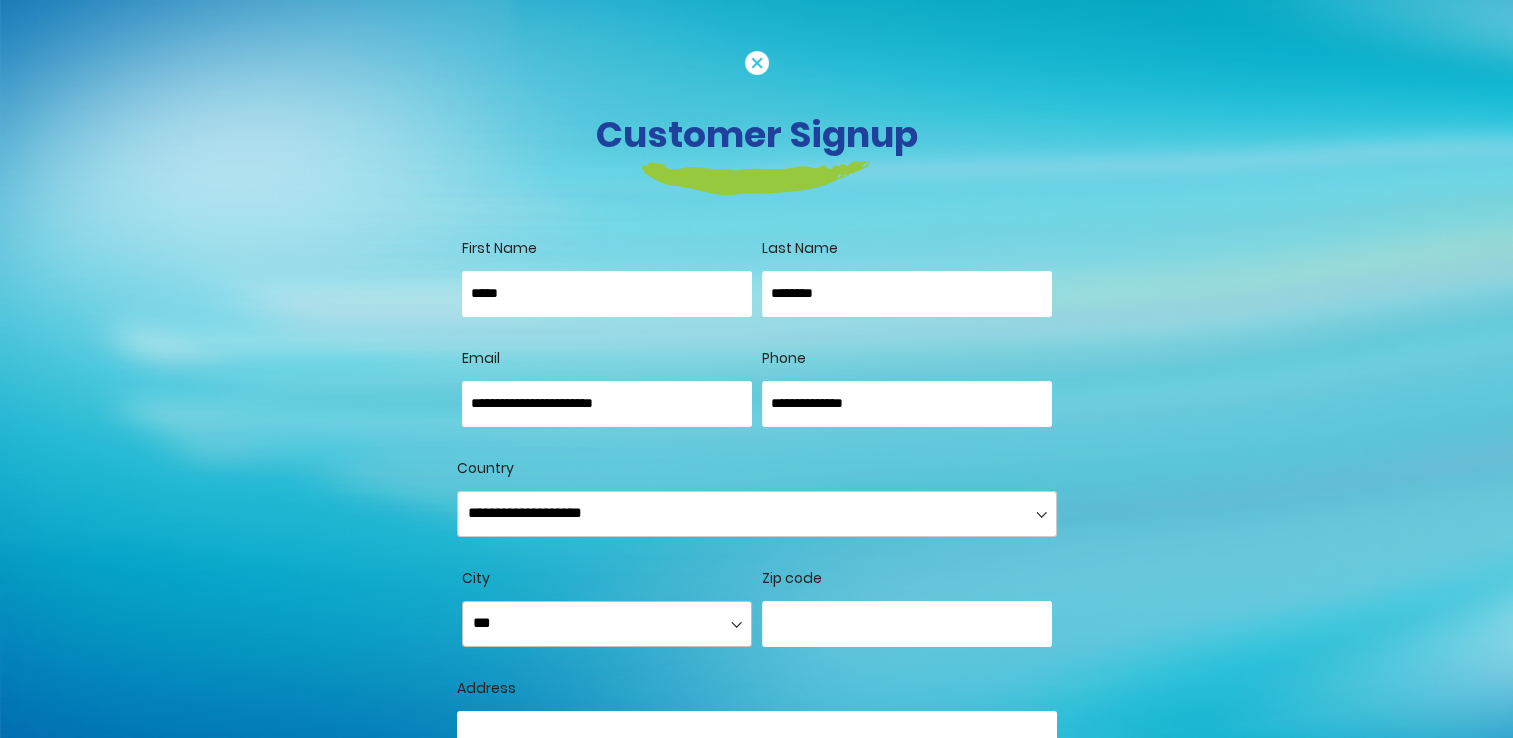 click on "**********" at bounding box center [607, 624] 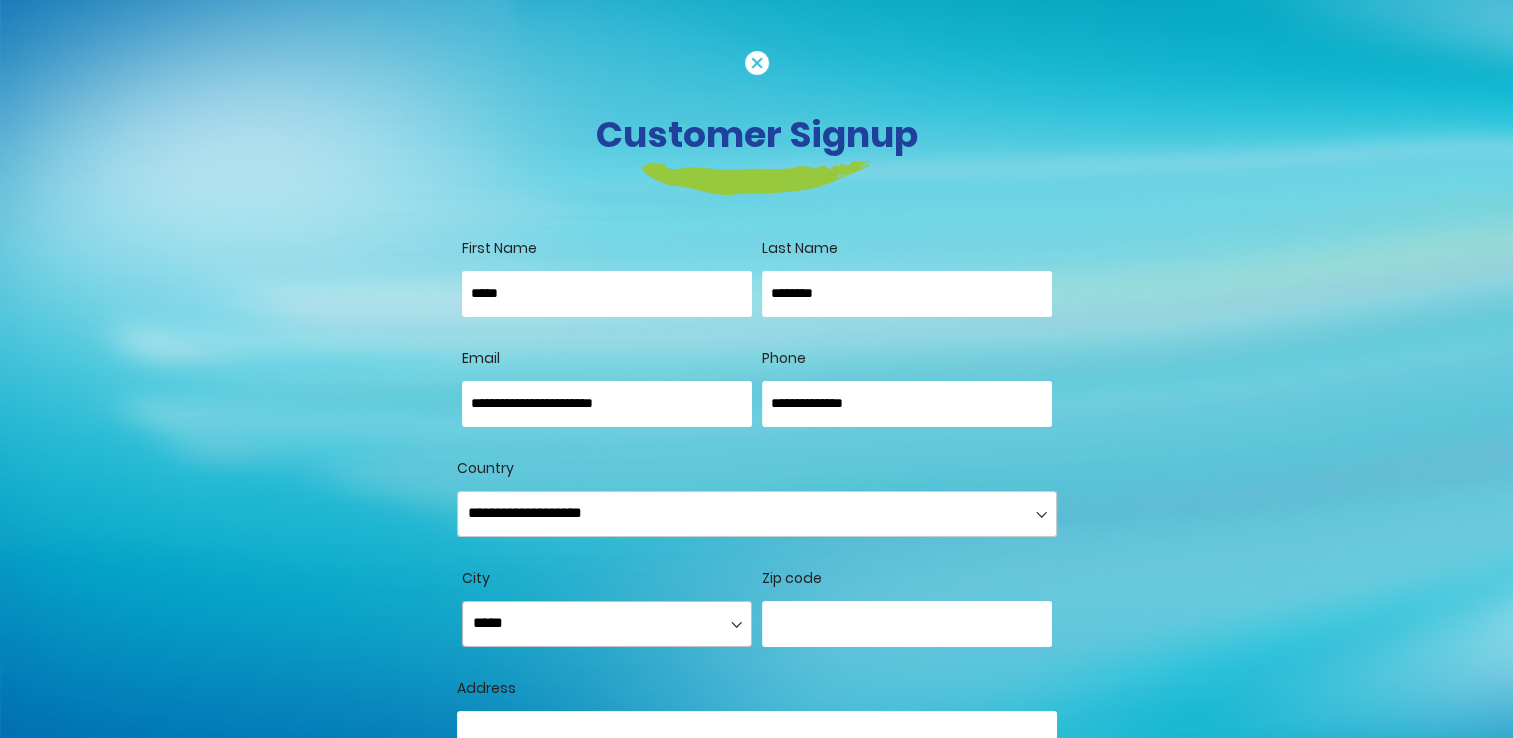 click on "**********" at bounding box center (607, 624) 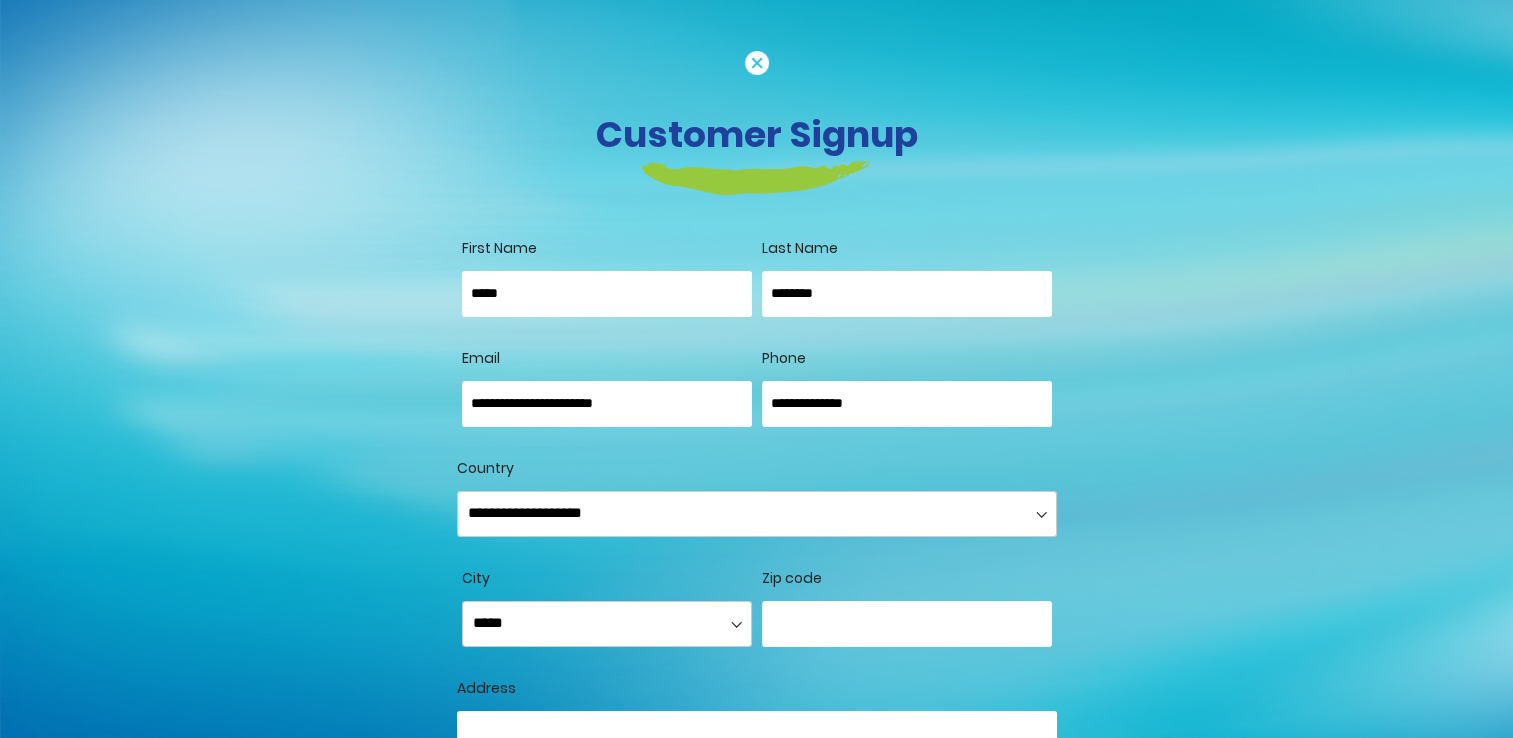 click at bounding box center (907, 624) 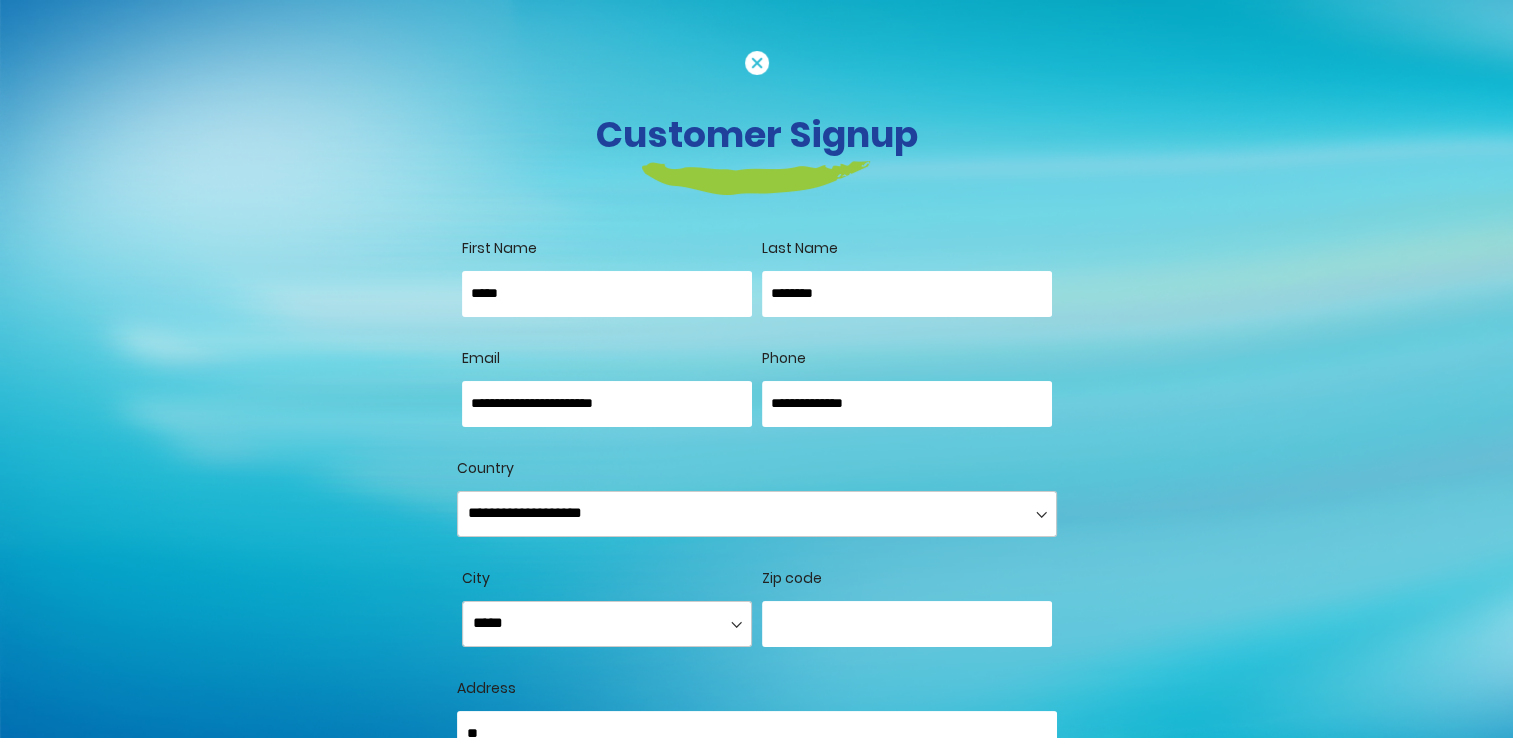 click on "**" at bounding box center (757, 734) 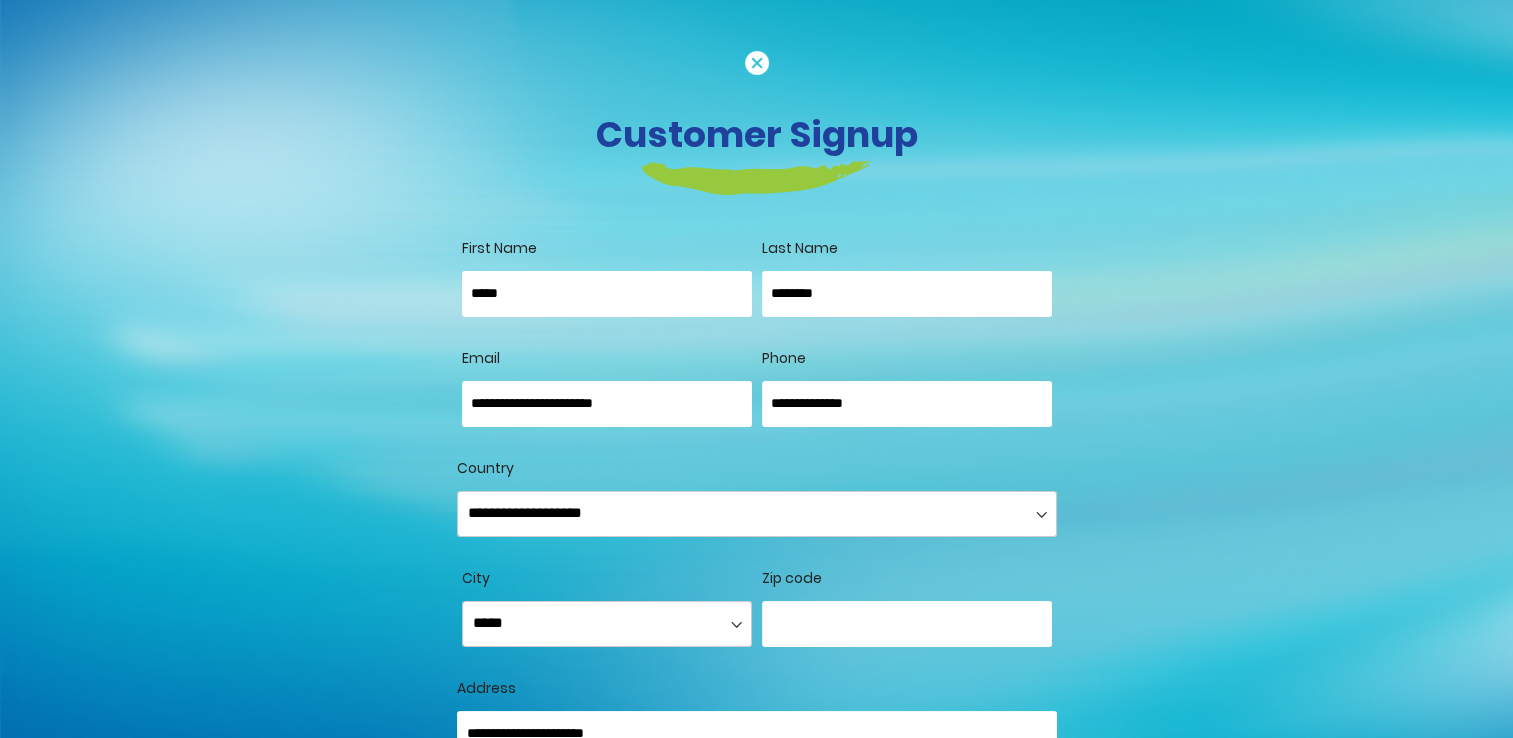 type on "**********" 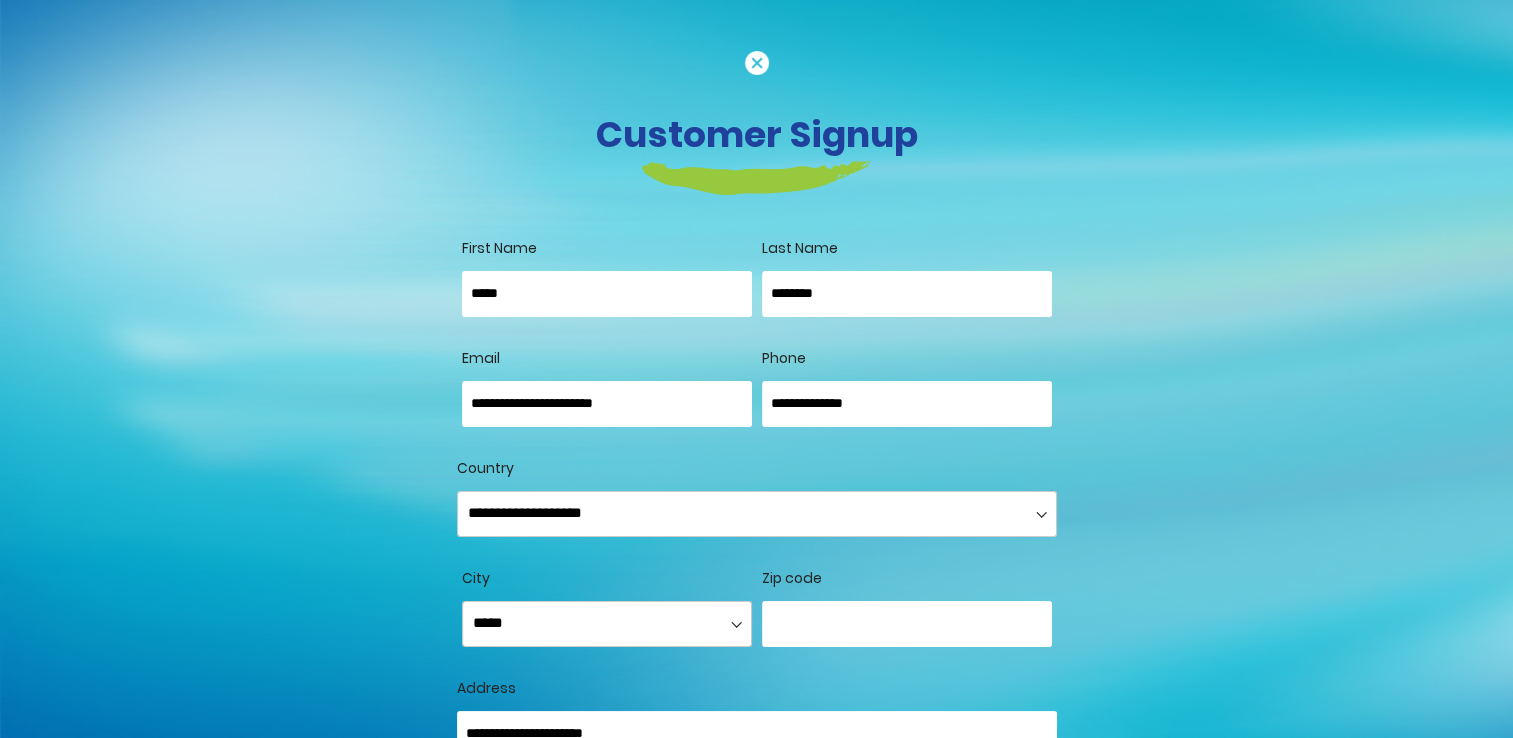 scroll, scrollTop: 48, scrollLeft: 0, axis: vertical 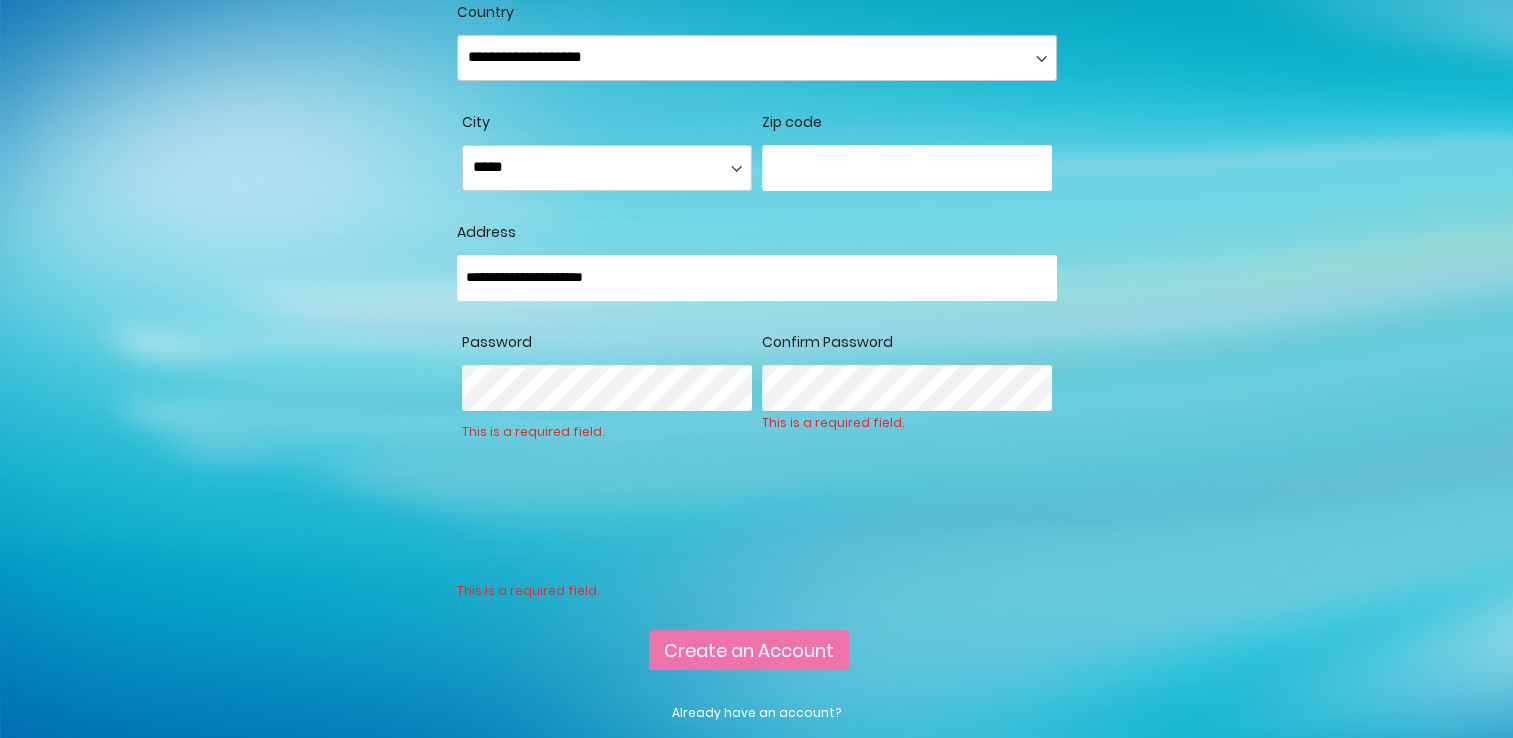 click on "Create an Account" at bounding box center [749, 650] 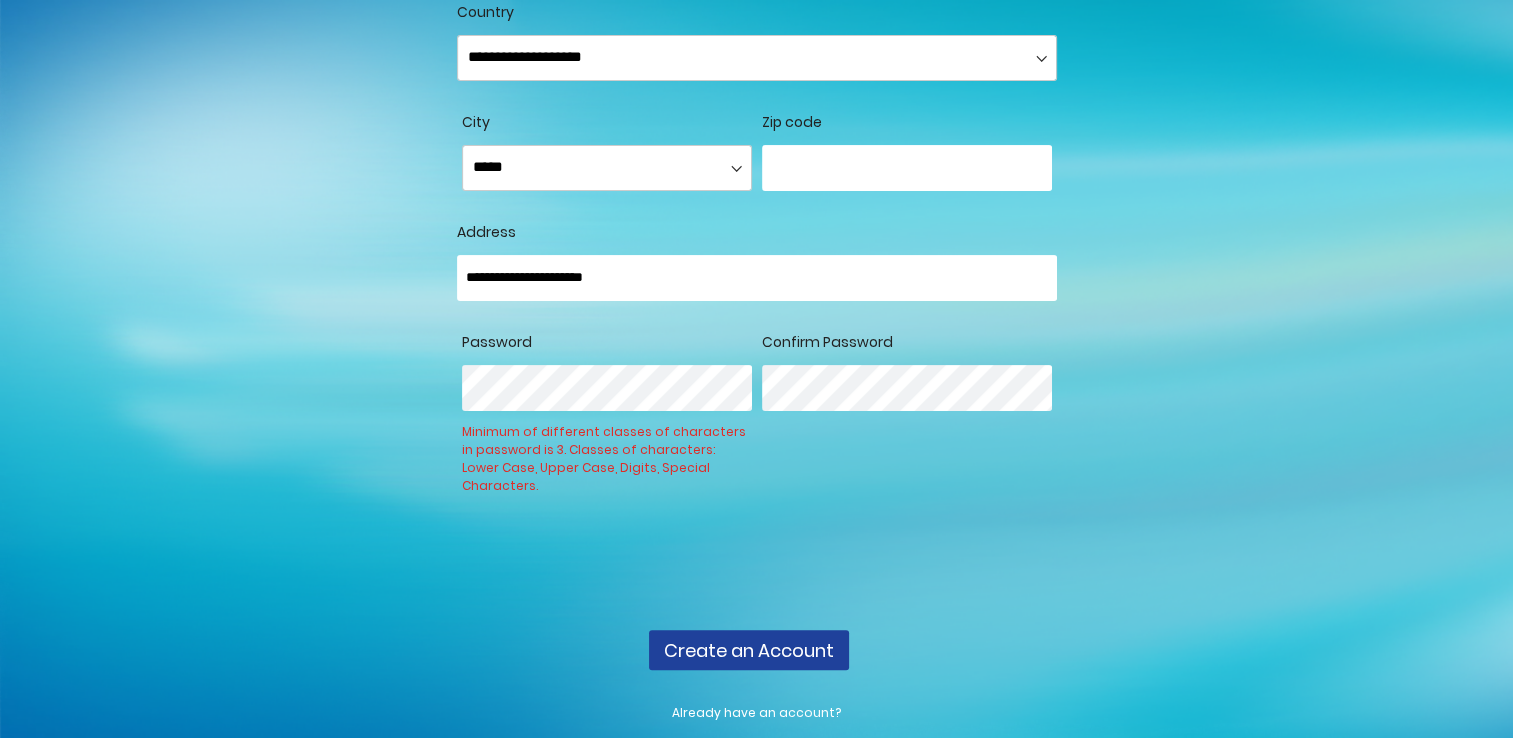 scroll, scrollTop: 42, scrollLeft: 0, axis: vertical 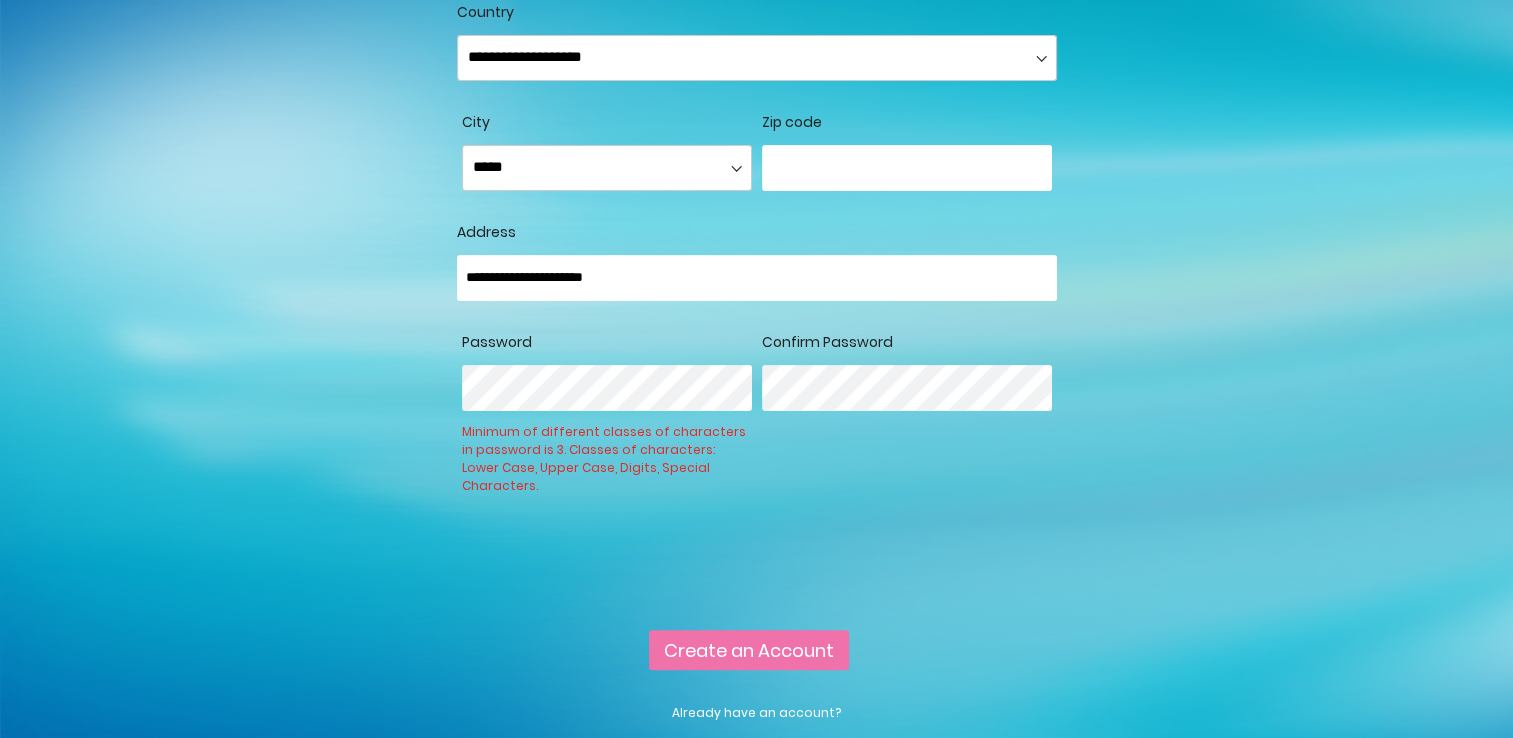 click on "Create an Account" at bounding box center [749, 650] 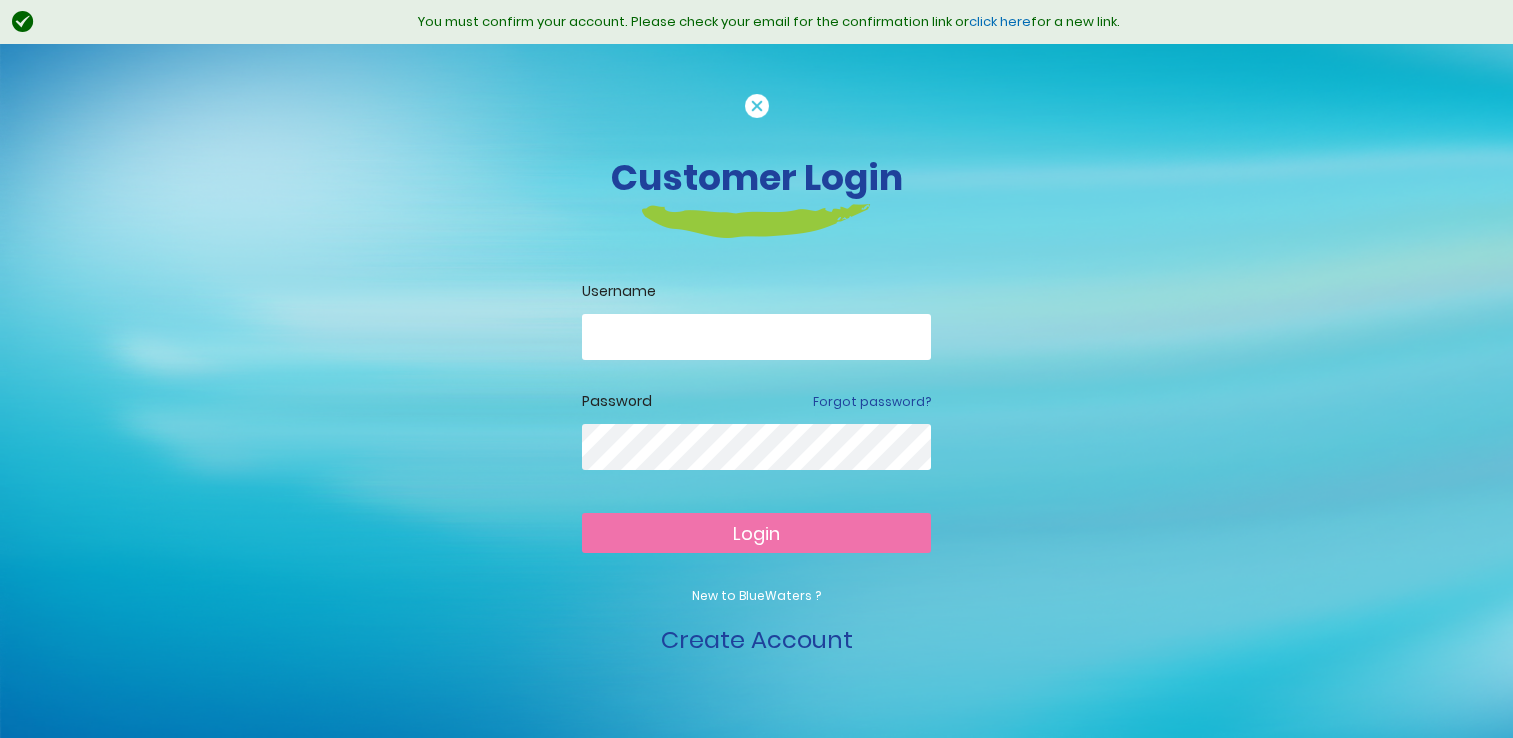 scroll, scrollTop: 0, scrollLeft: 0, axis: both 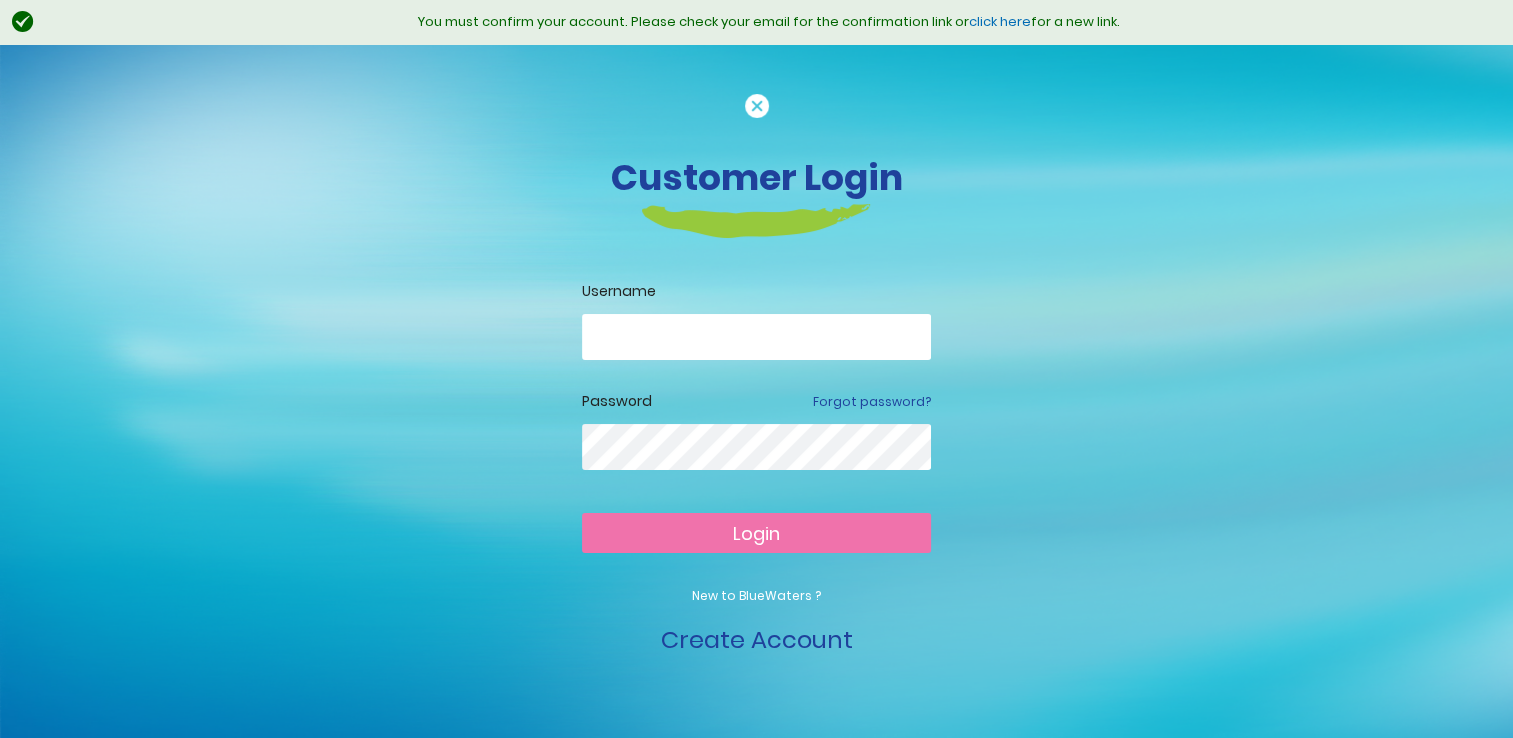 type on "**********" 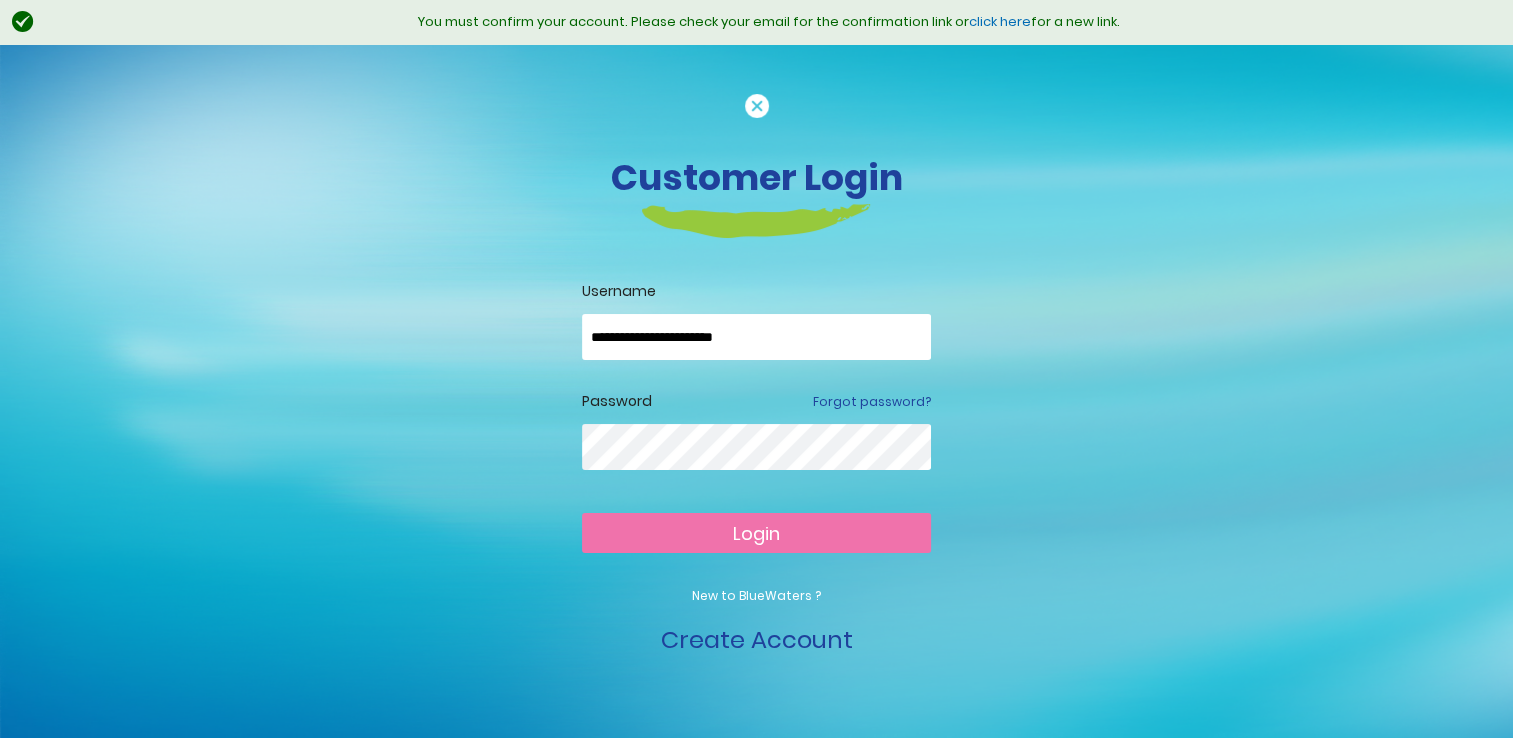 type on "**********" 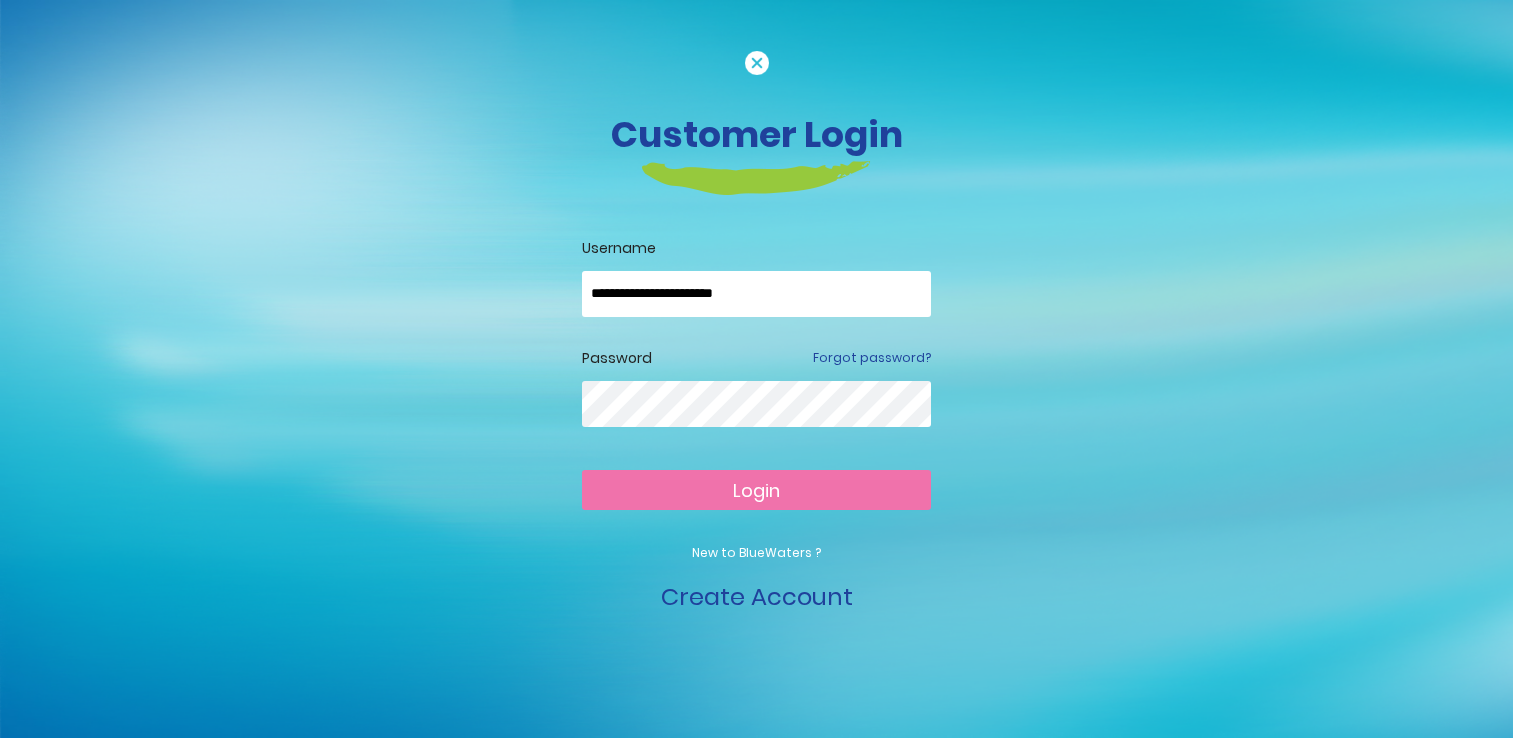 scroll, scrollTop: 0, scrollLeft: 0, axis: both 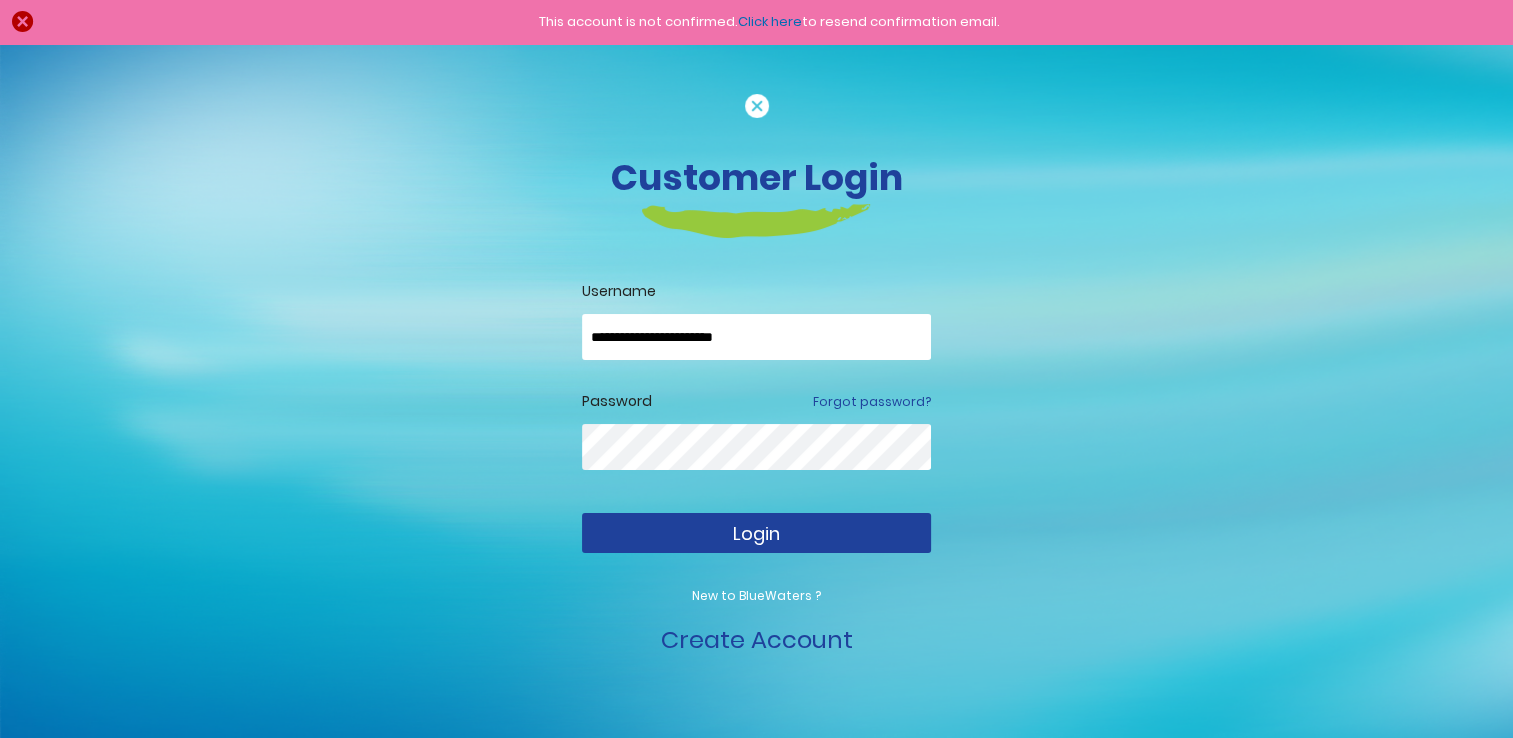 type on "**********" 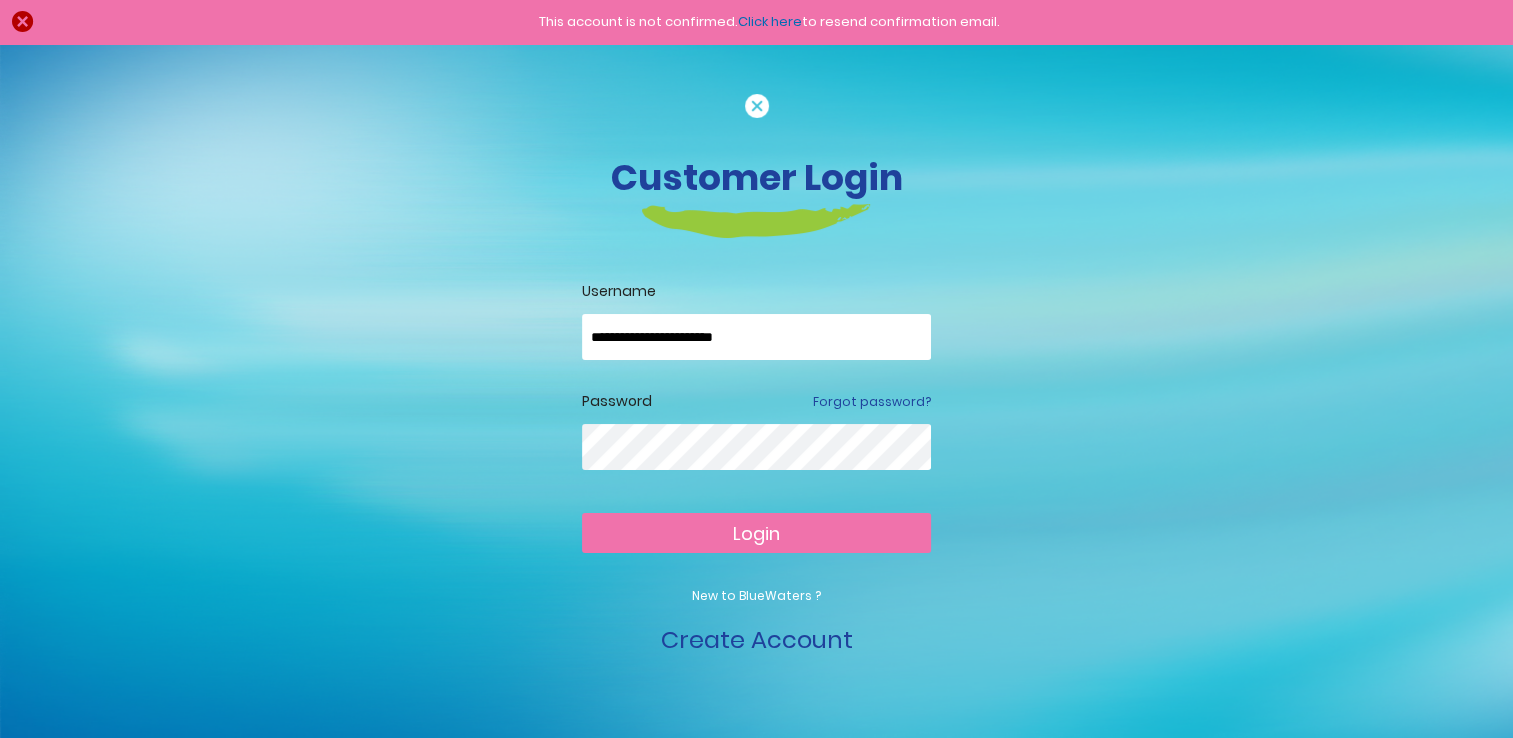 click on "Login" at bounding box center (756, 533) 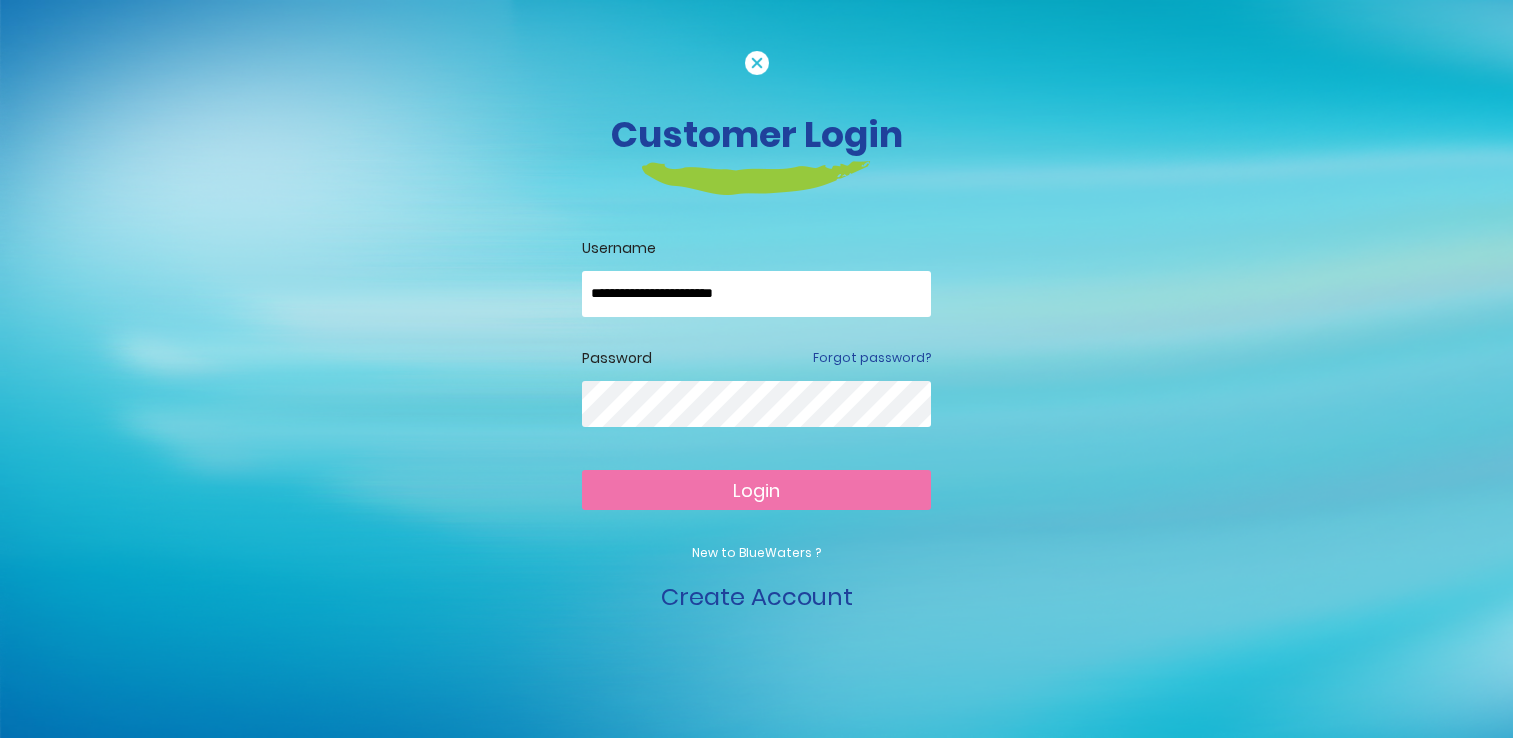 scroll, scrollTop: 0, scrollLeft: 0, axis: both 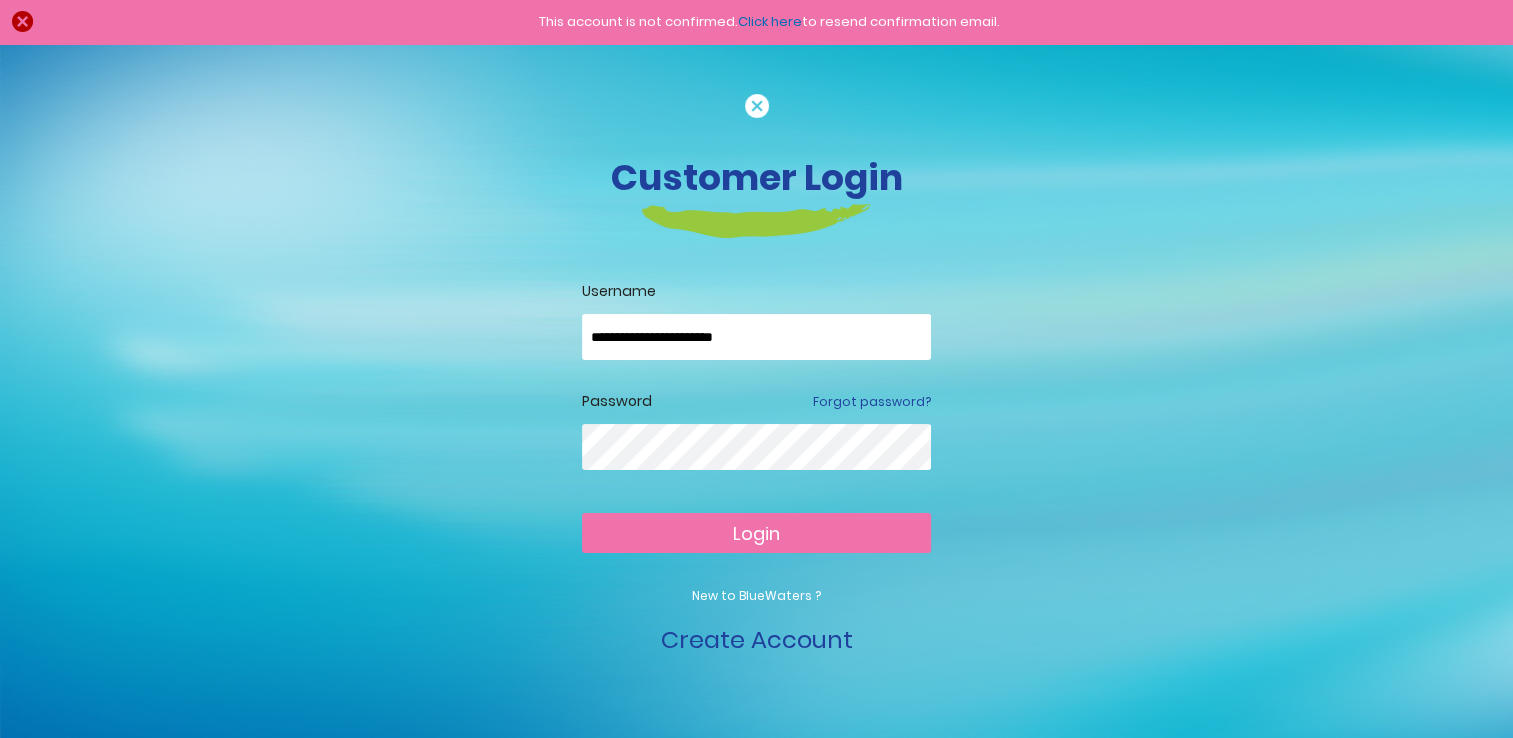 type on "**********" 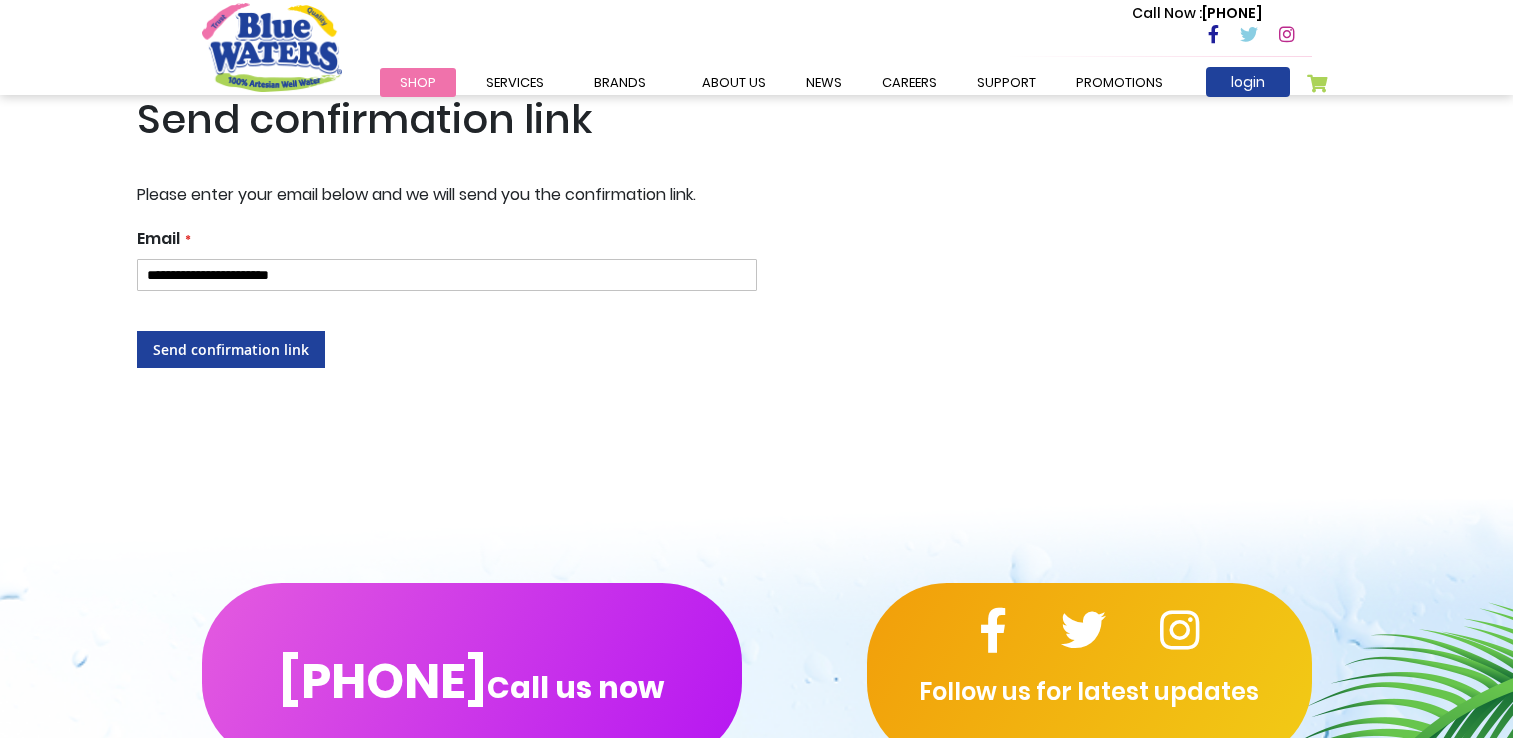 scroll, scrollTop: 0, scrollLeft: 0, axis: both 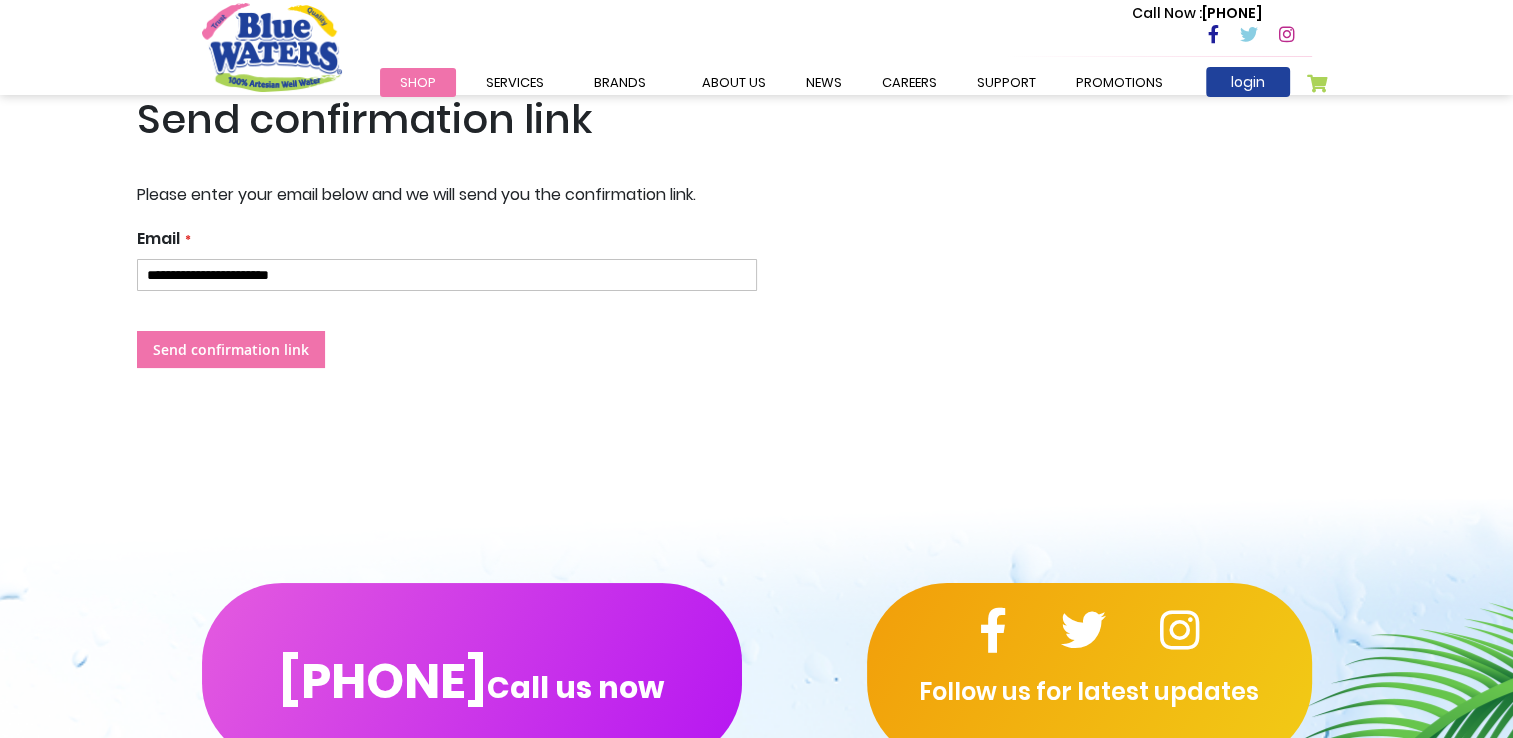 type on "**********" 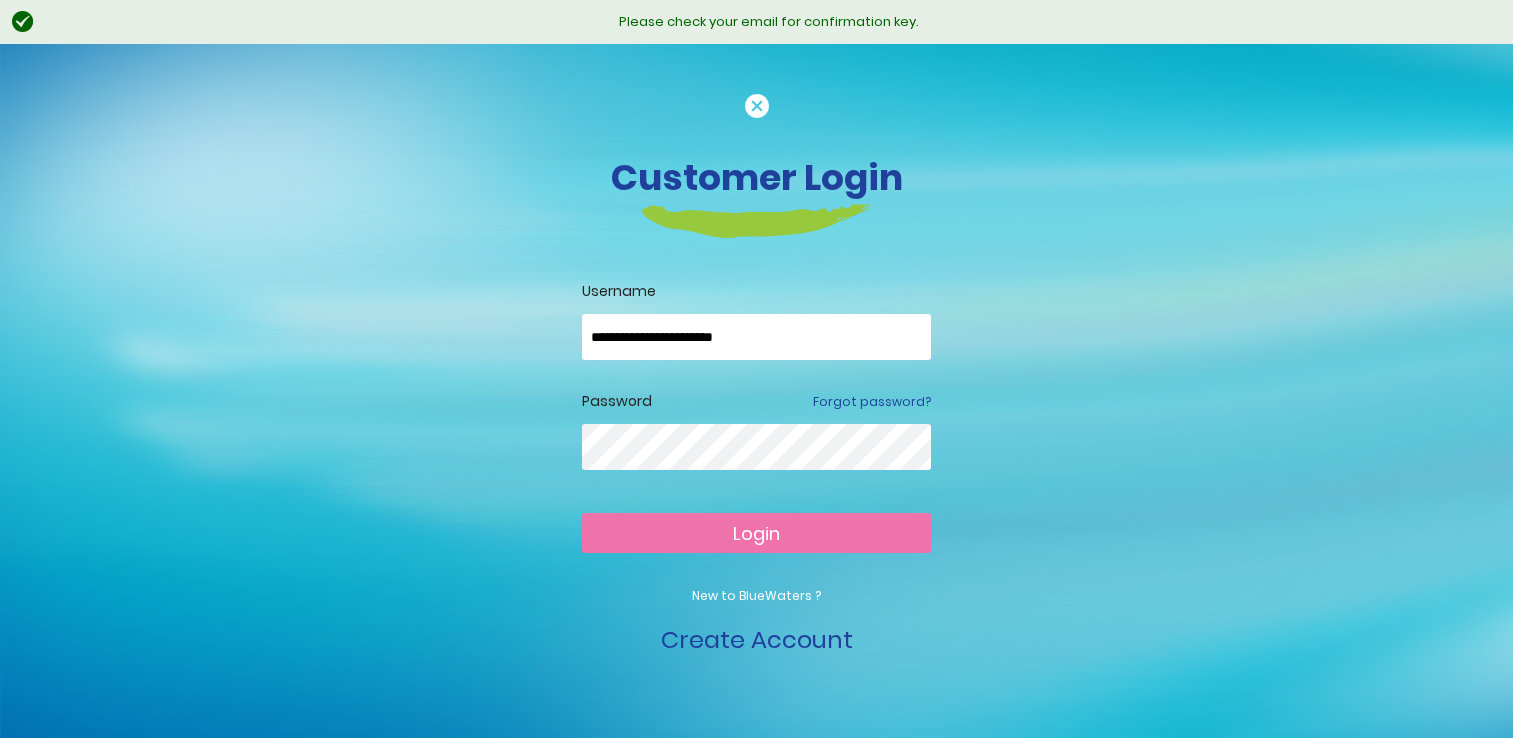 scroll, scrollTop: 0, scrollLeft: 0, axis: both 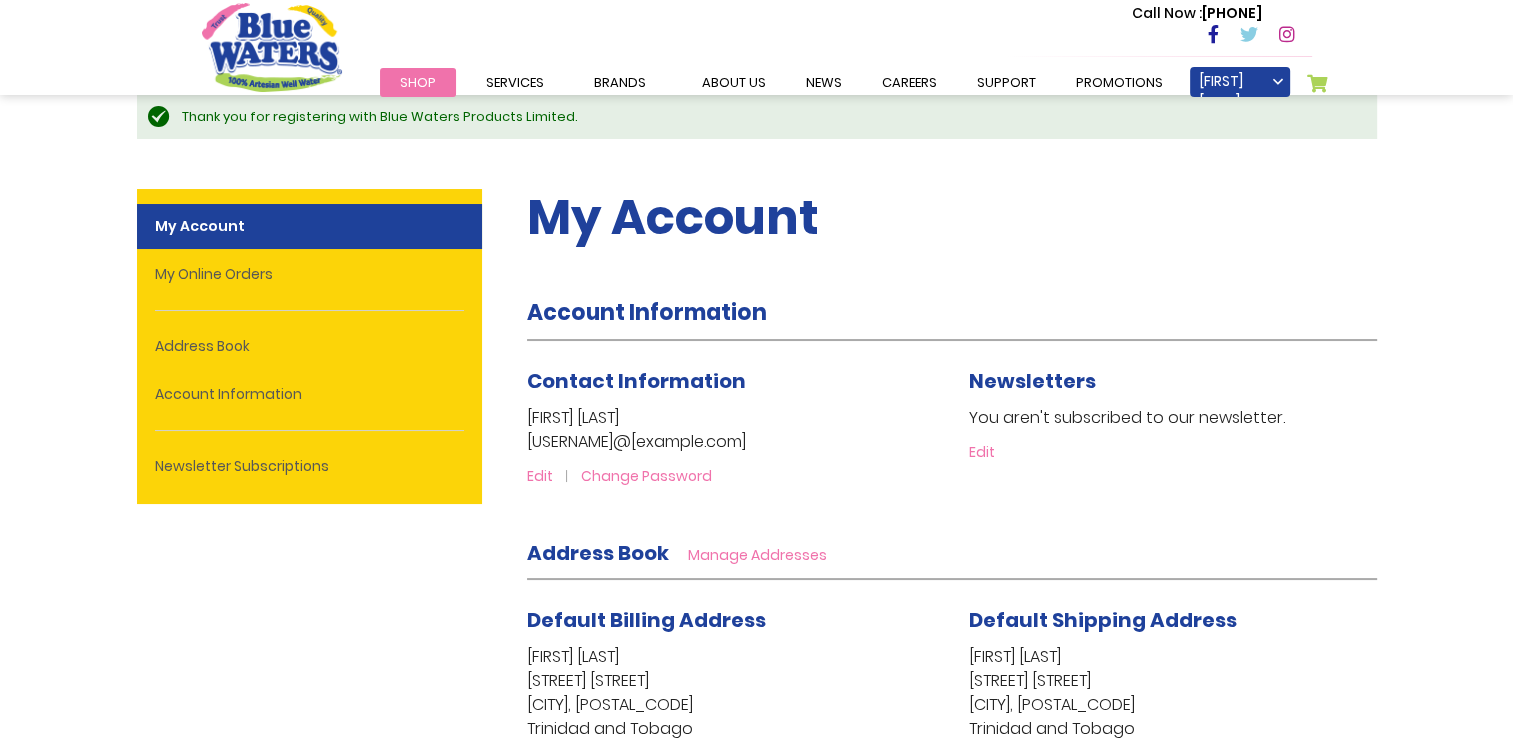 type on "**********" 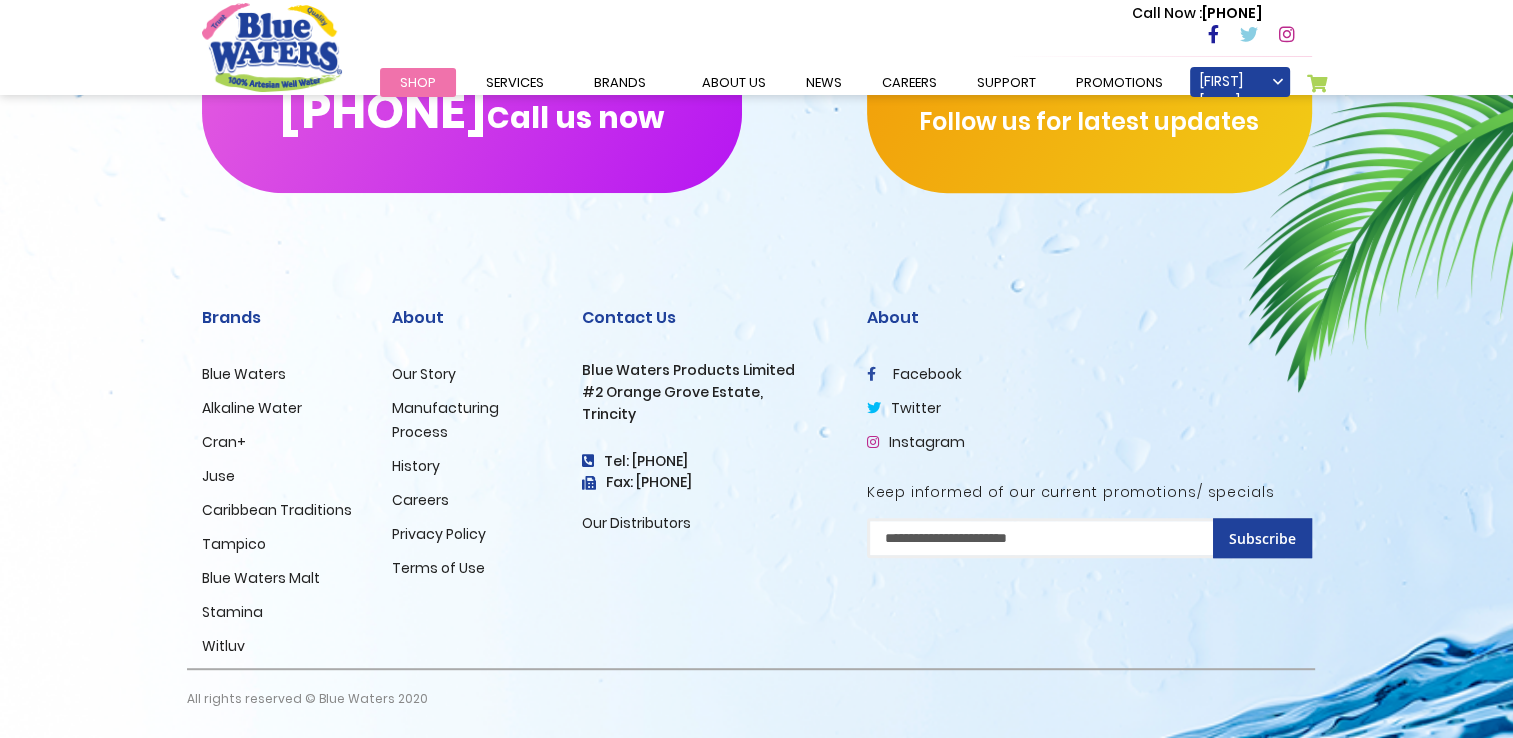 scroll, scrollTop: 52, scrollLeft: 0, axis: vertical 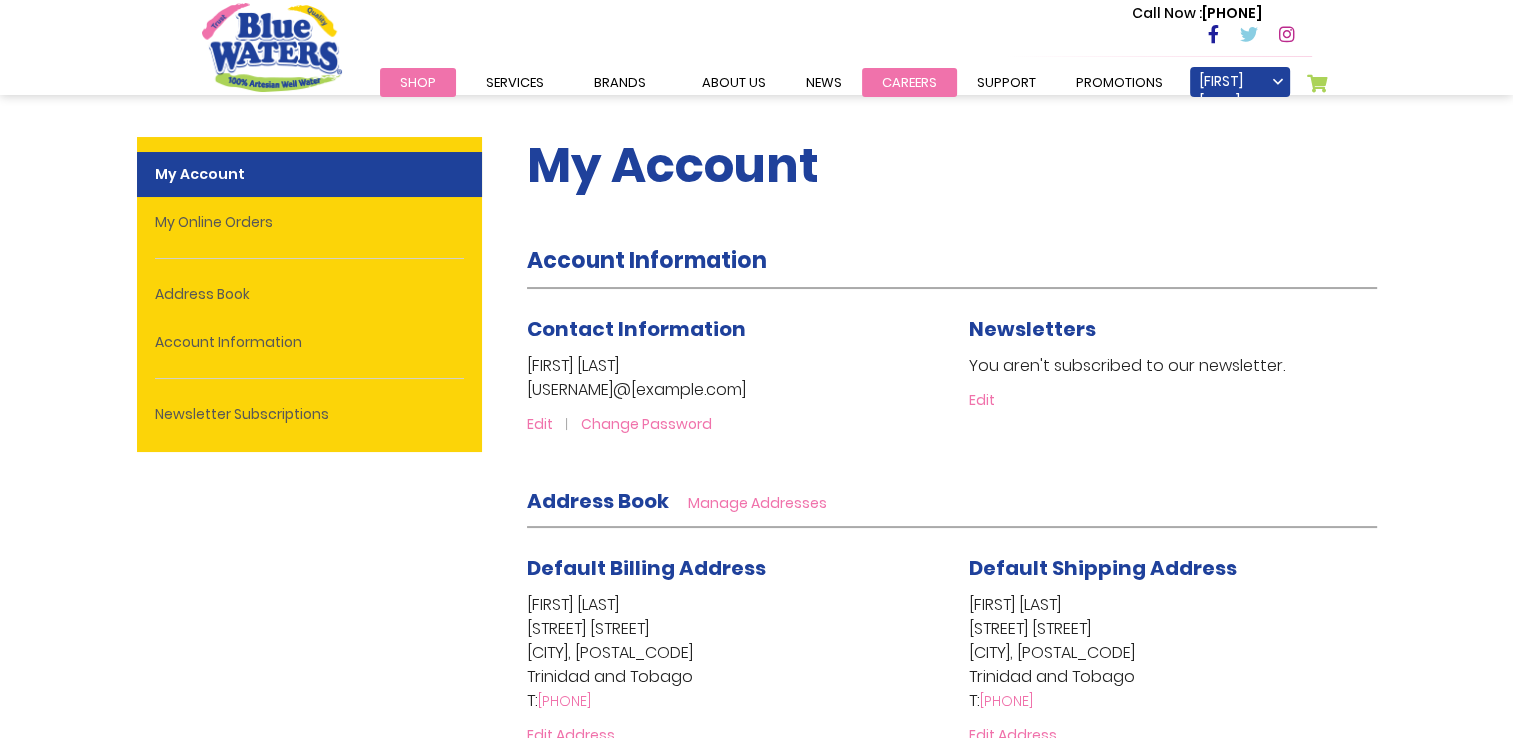 click on "careers" at bounding box center [909, 82] 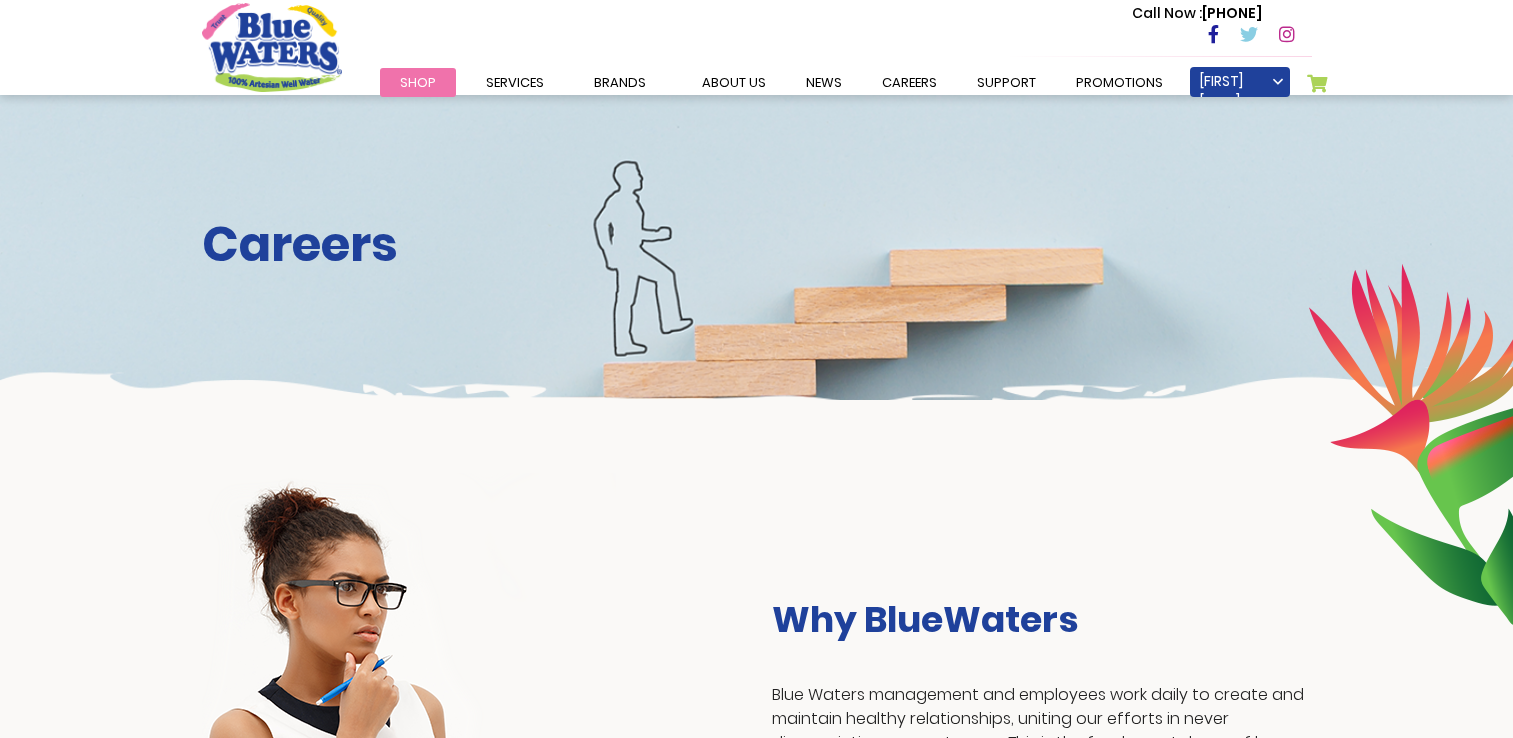 scroll, scrollTop: 0, scrollLeft: 0, axis: both 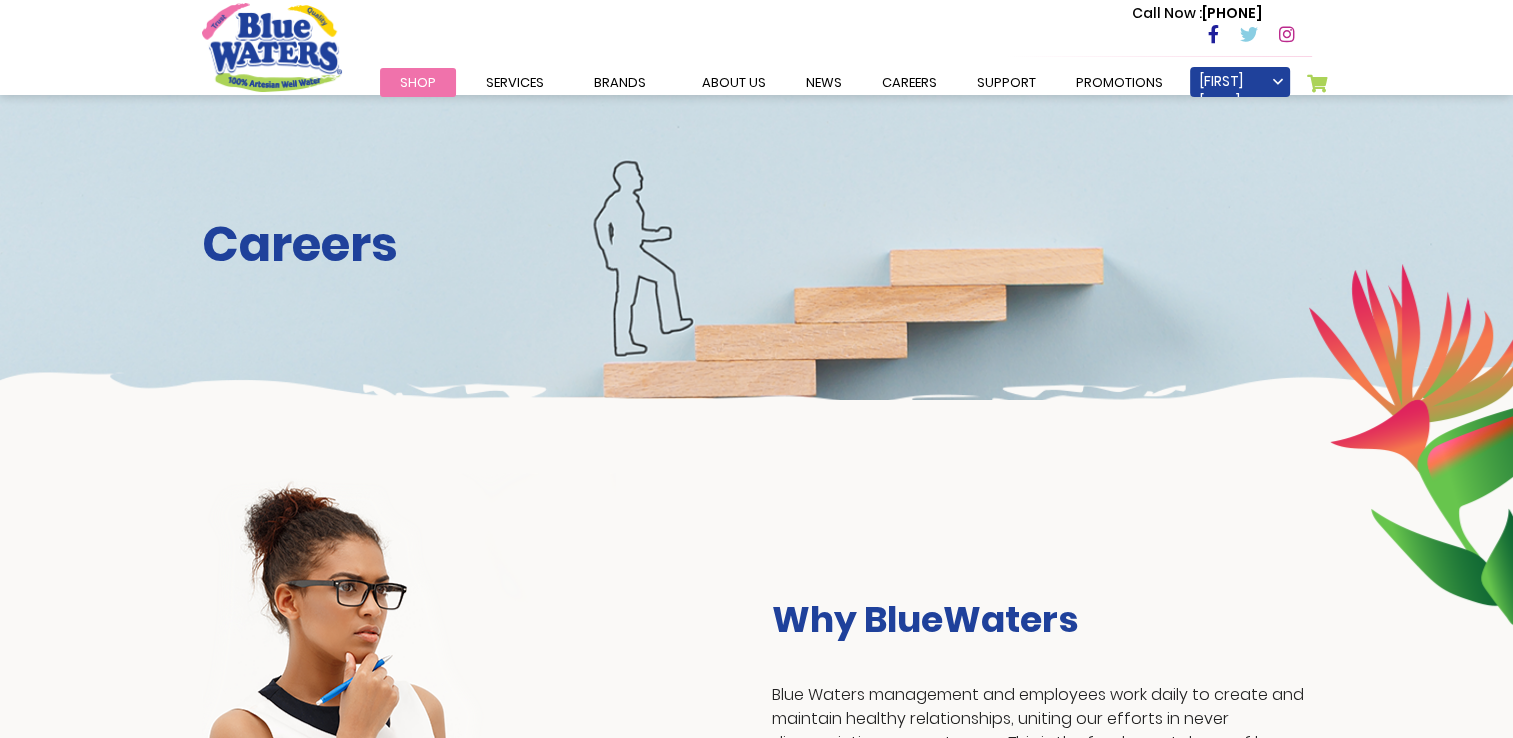 type on "**********" 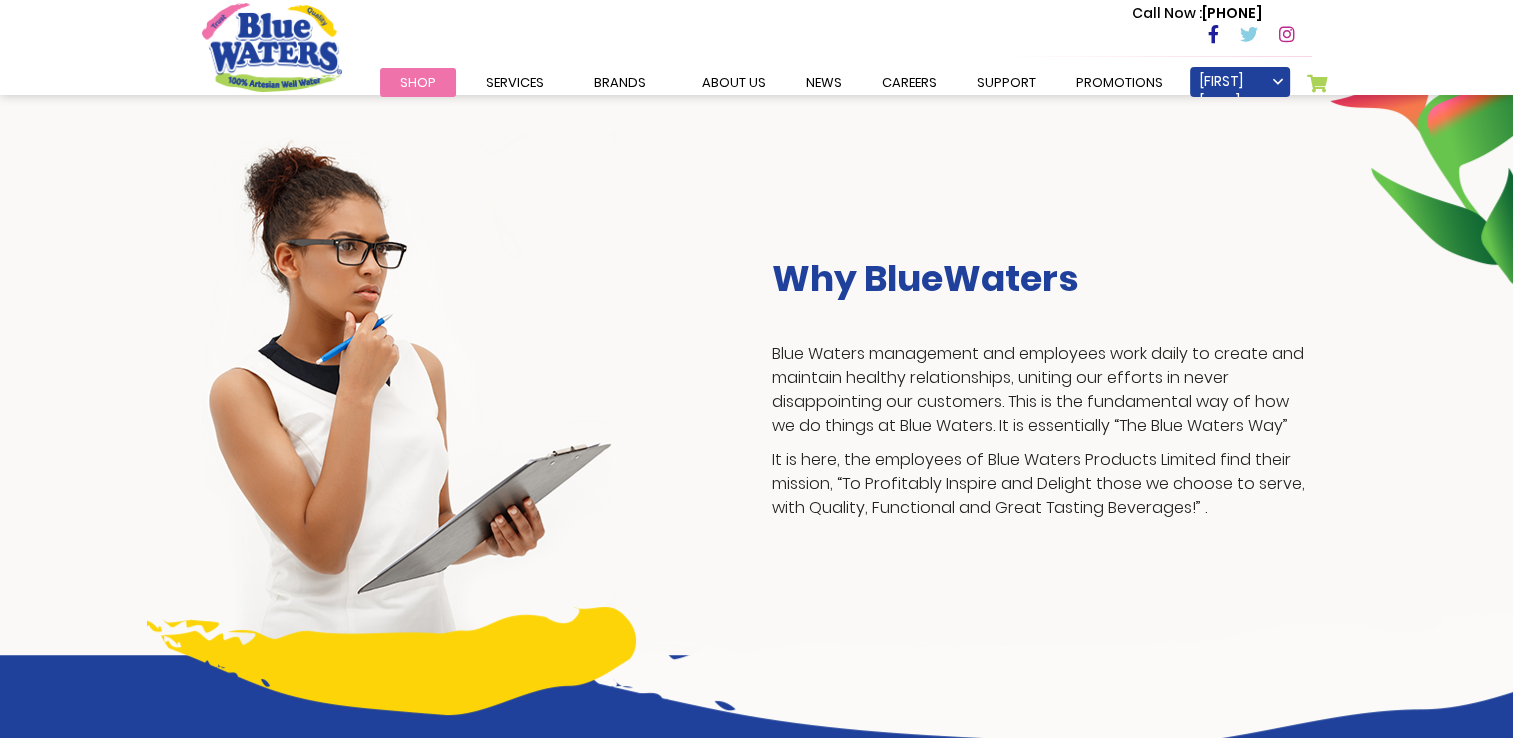 scroll, scrollTop: 0, scrollLeft: 0, axis: both 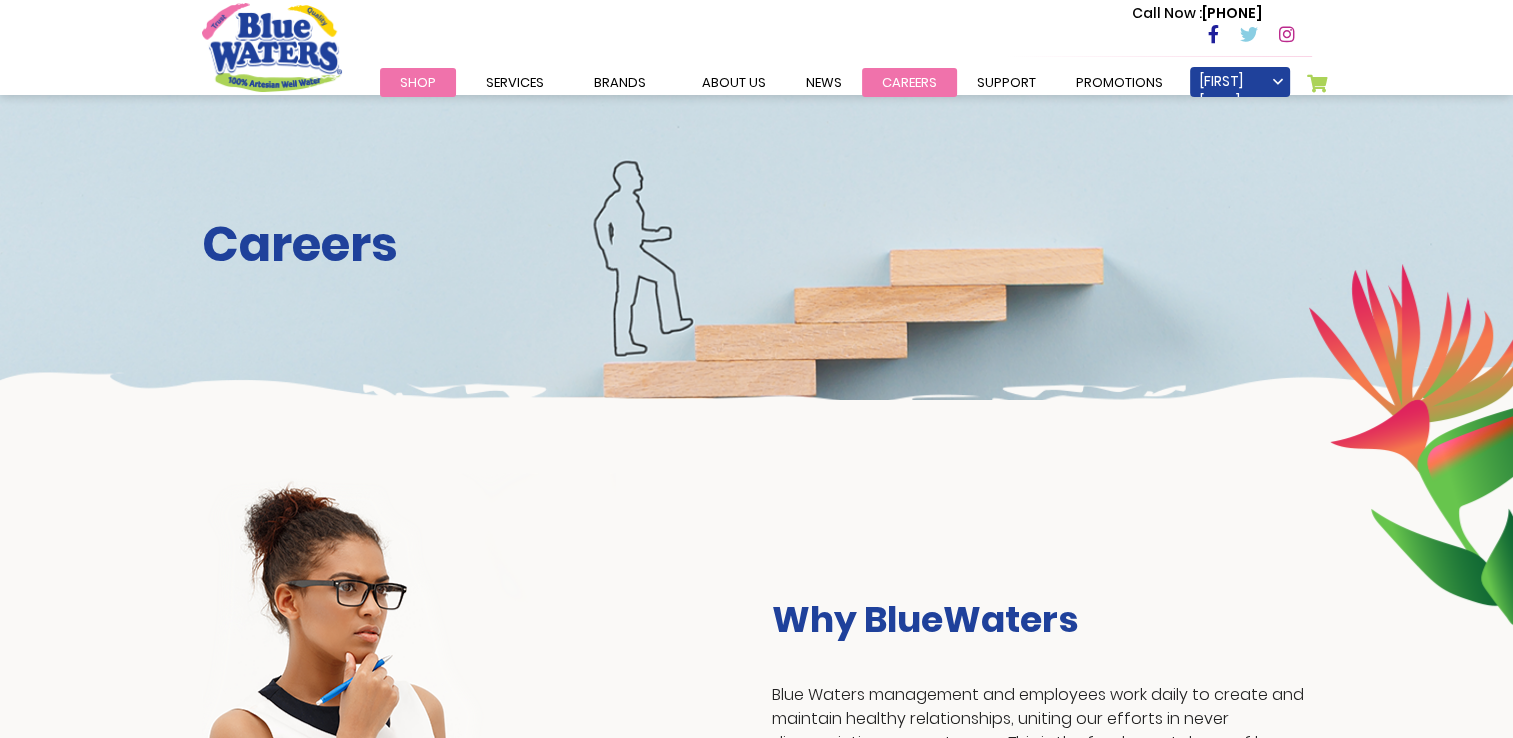click on "careers" at bounding box center [909, 82] 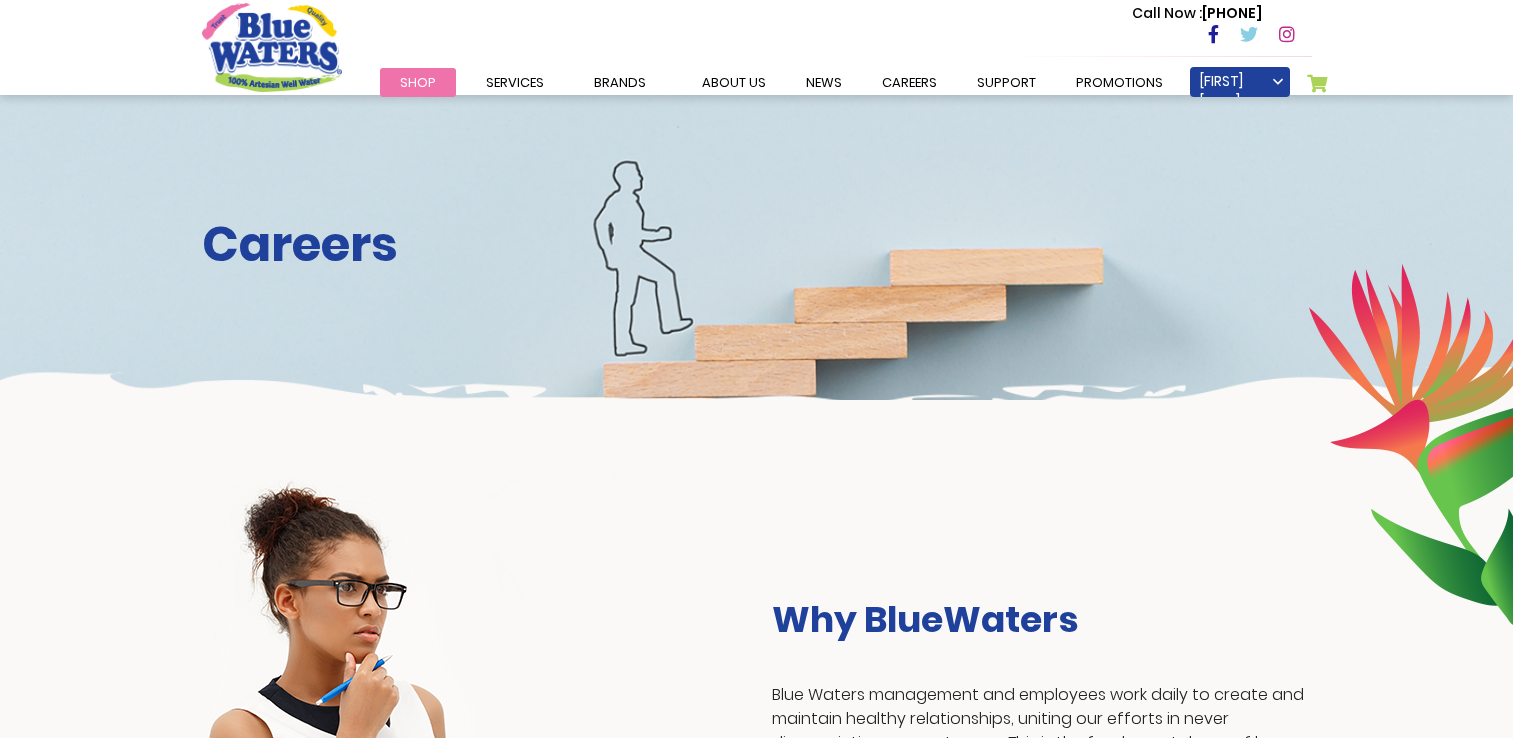 scroll, scrollTop: 0, scrollLeft: 0, axis: both 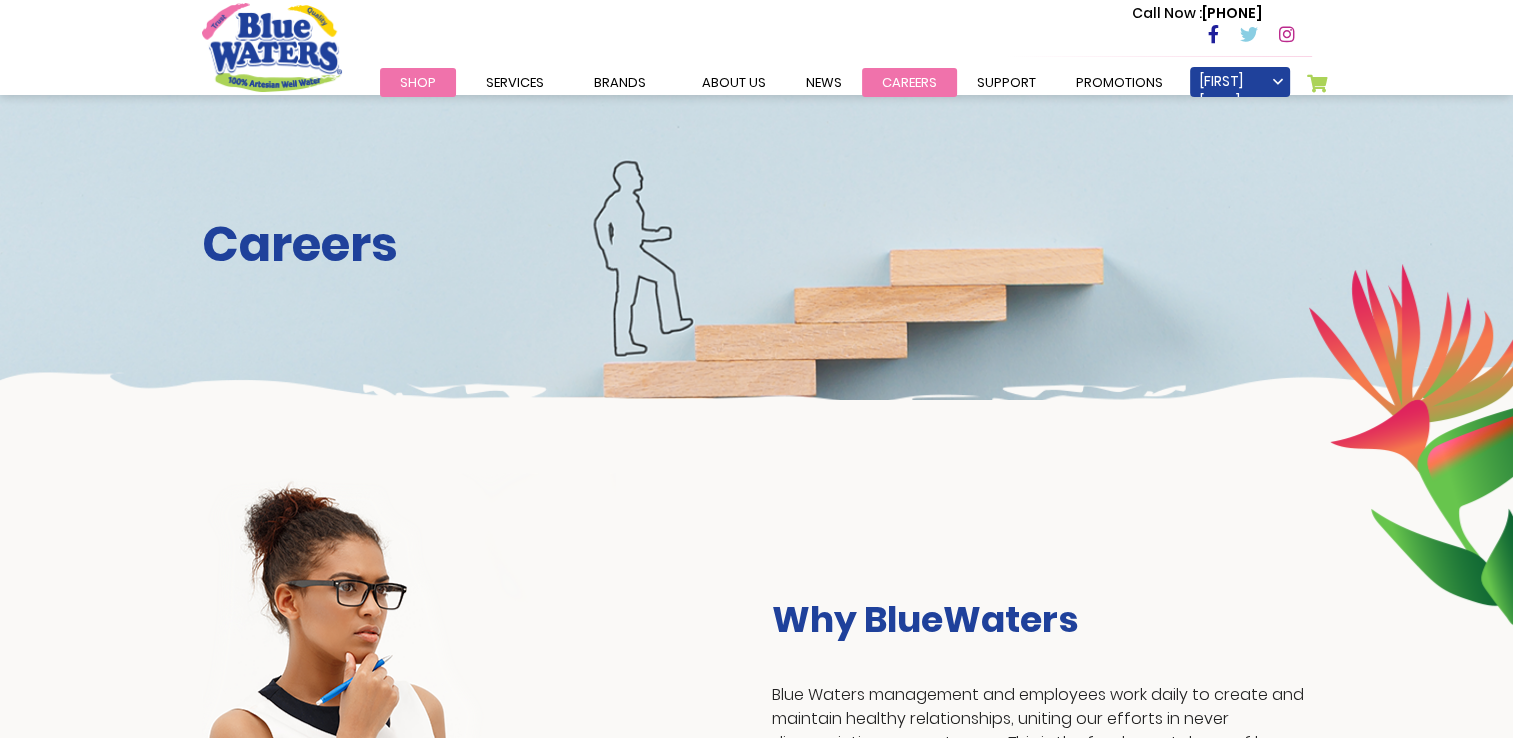 type on "**********" 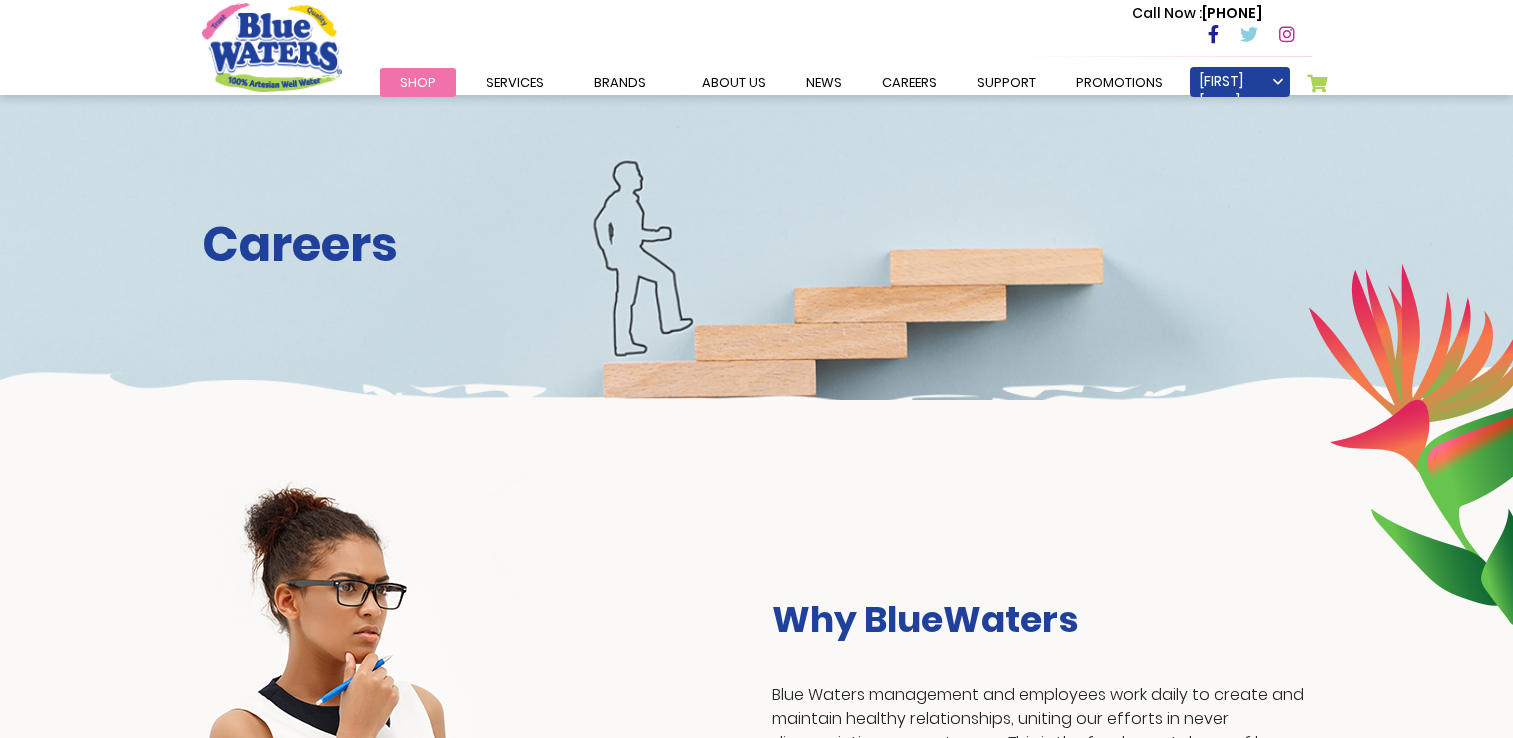 scroll, scrollTop: 0, scrollLeft: 0, axis: both 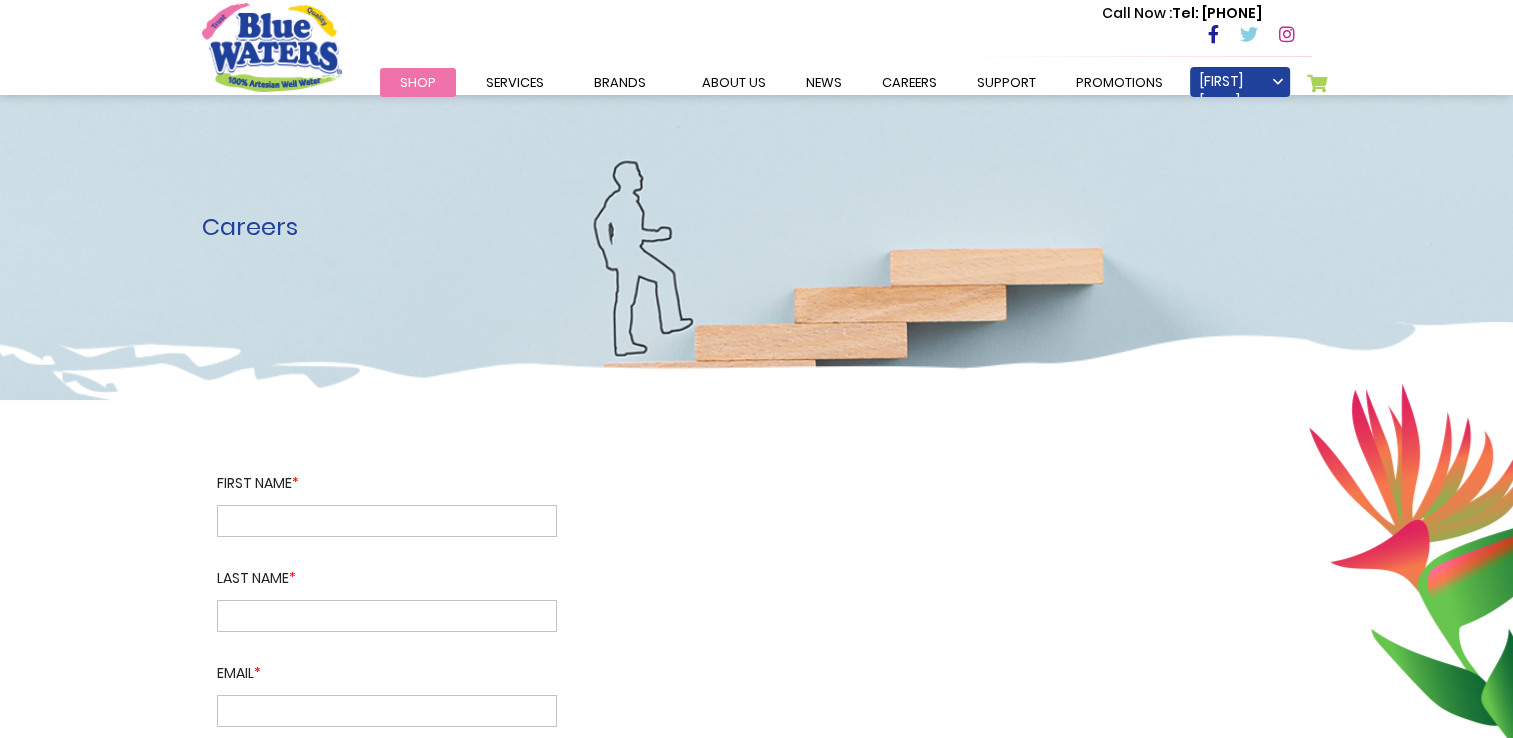 click on "Last Name *" at bounding box center (757, 584) 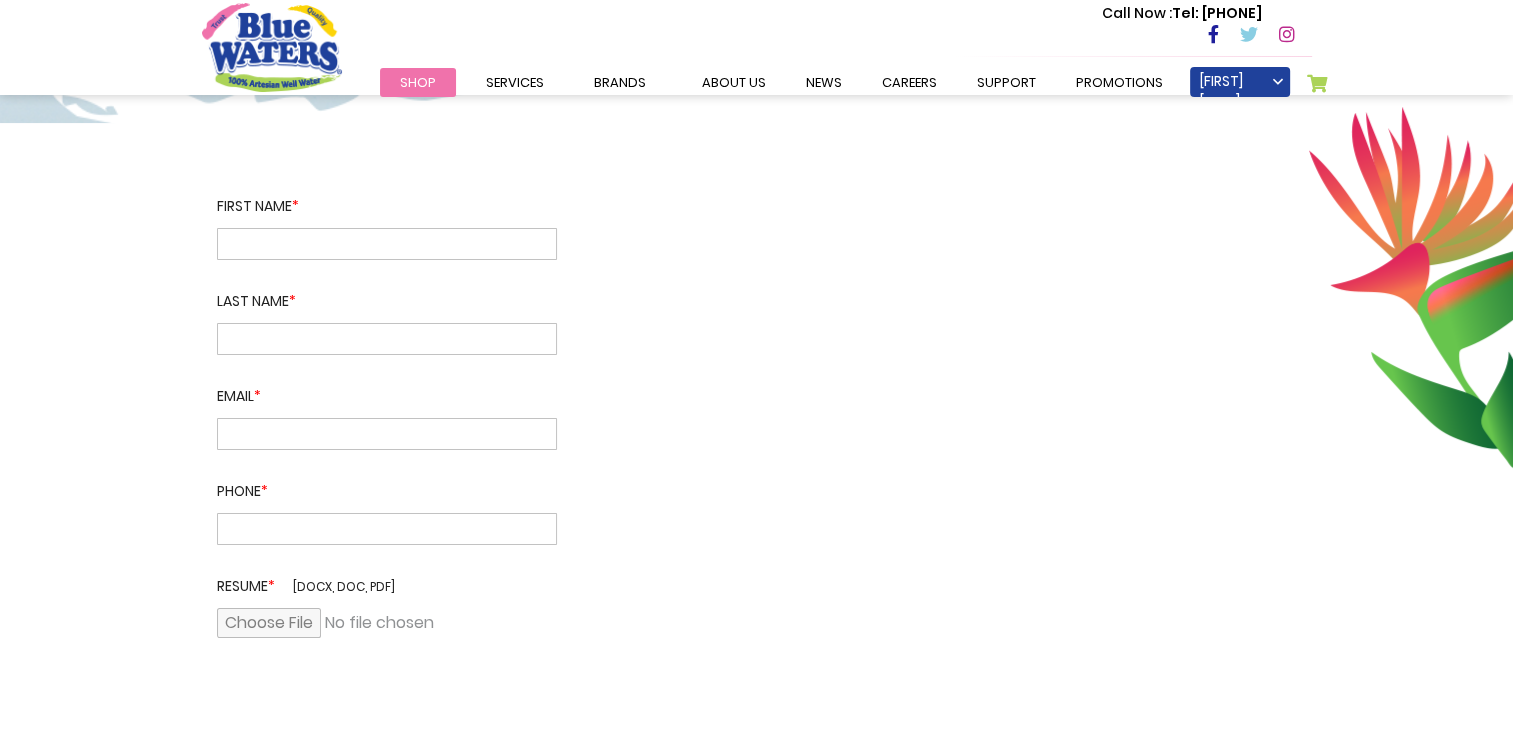 scroll, scrollTop: 256, scrollLeft: 0, axis: vertical 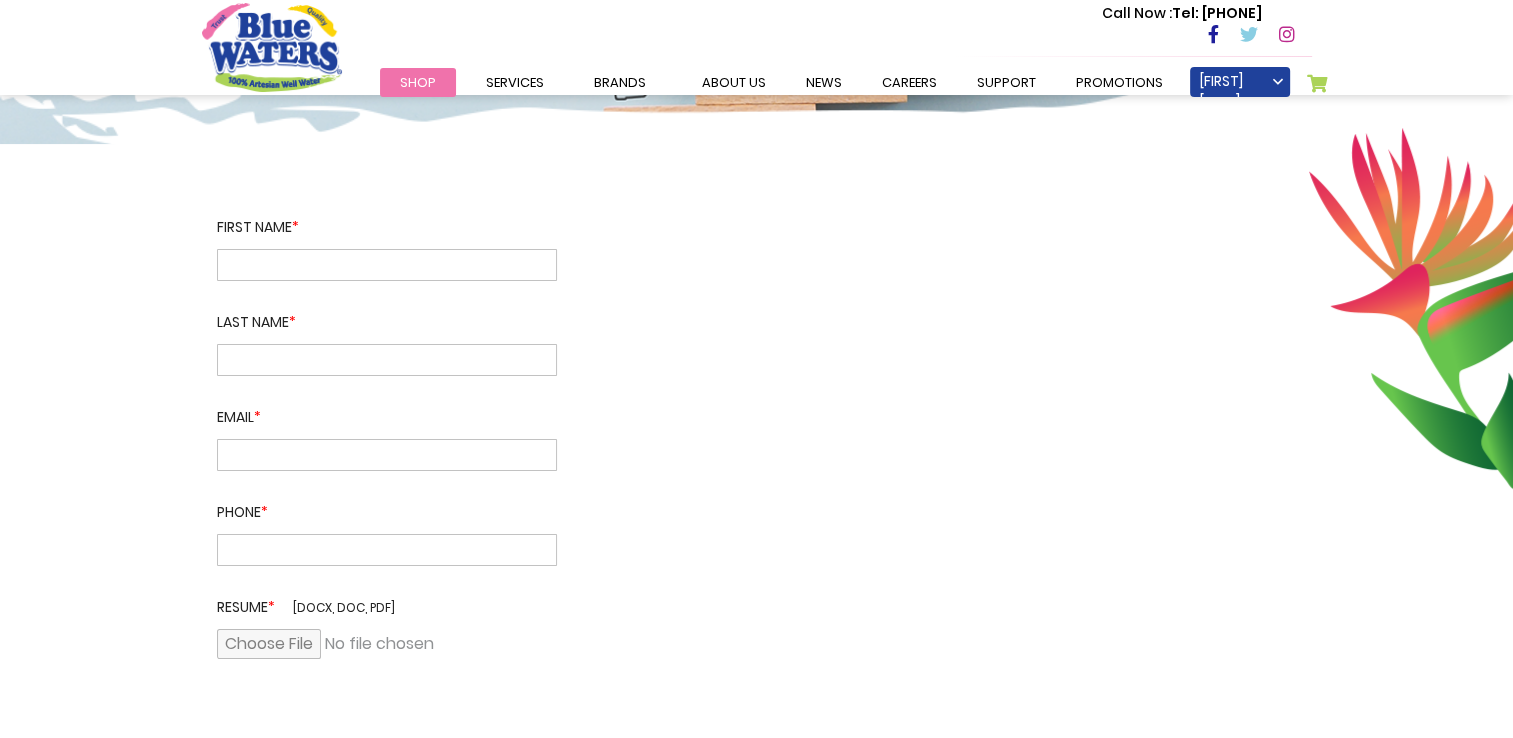 click at bounding box center (387, 265) 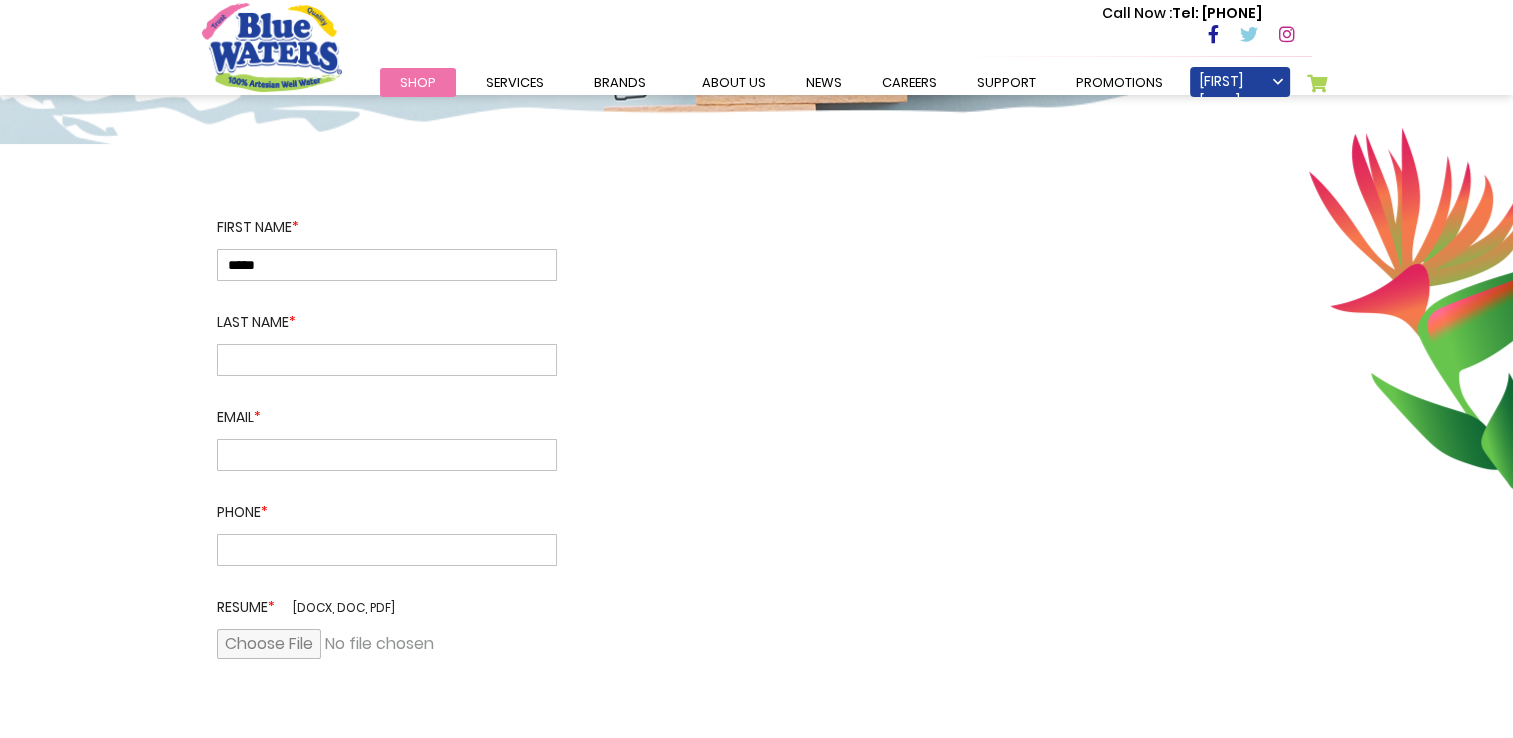 type on "********" 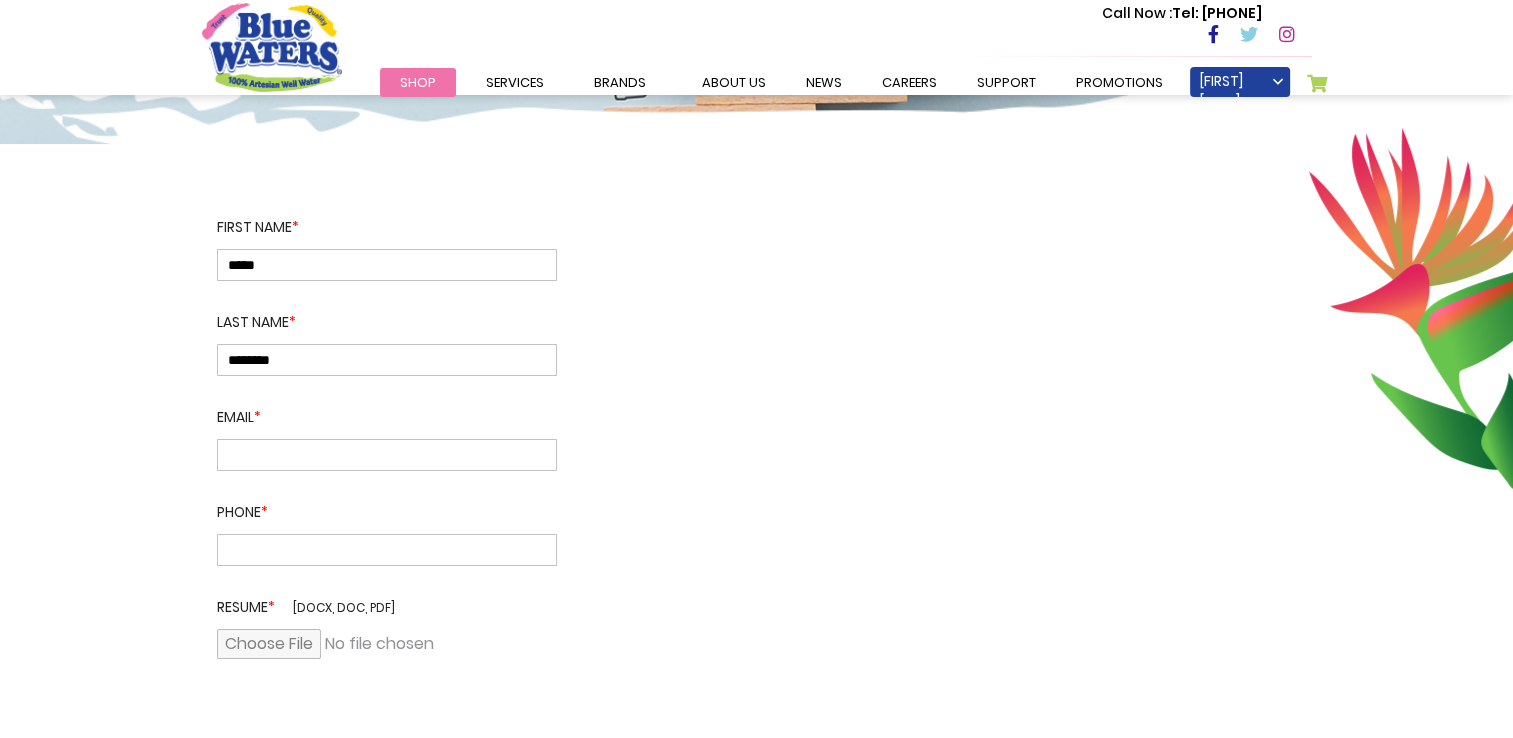 type on "**********" 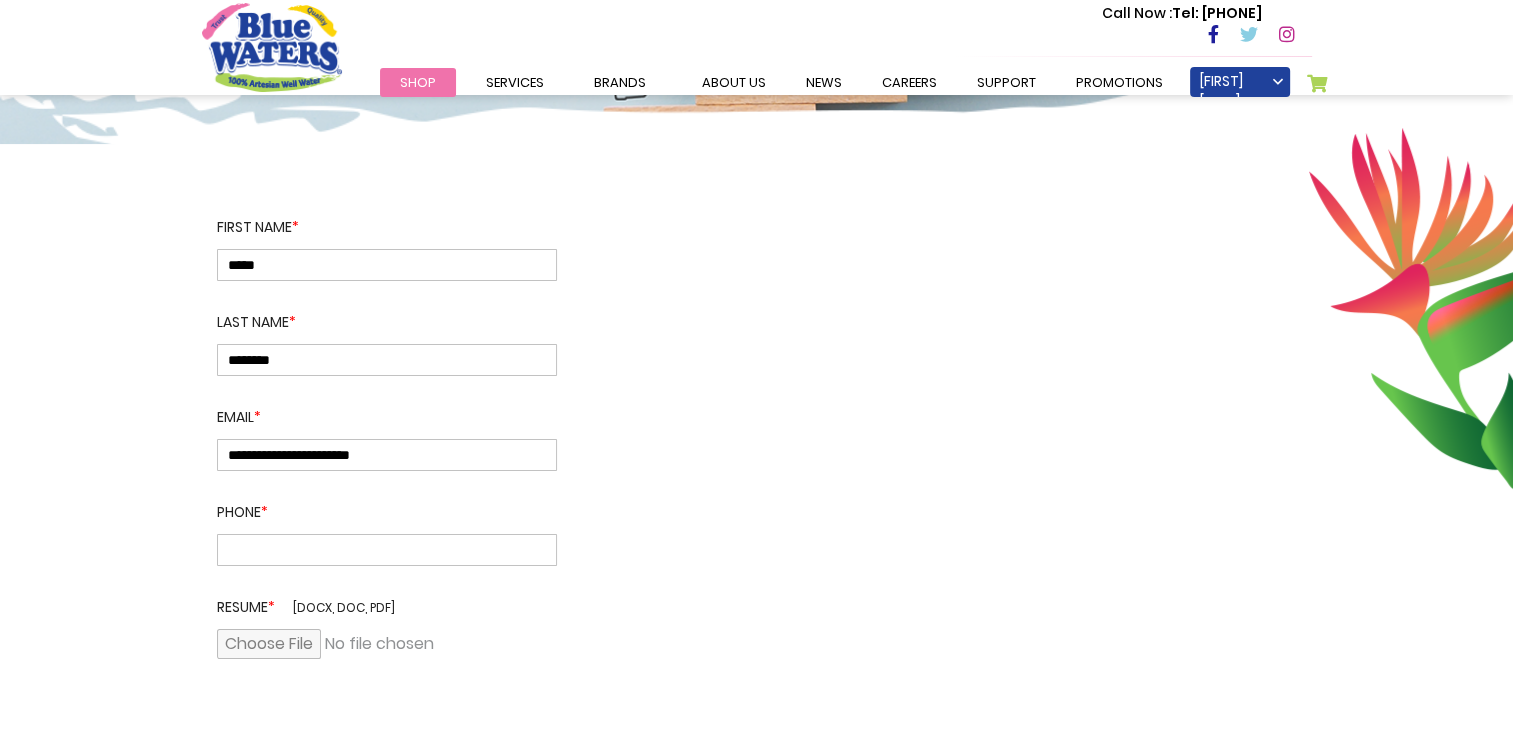 type on "**********" 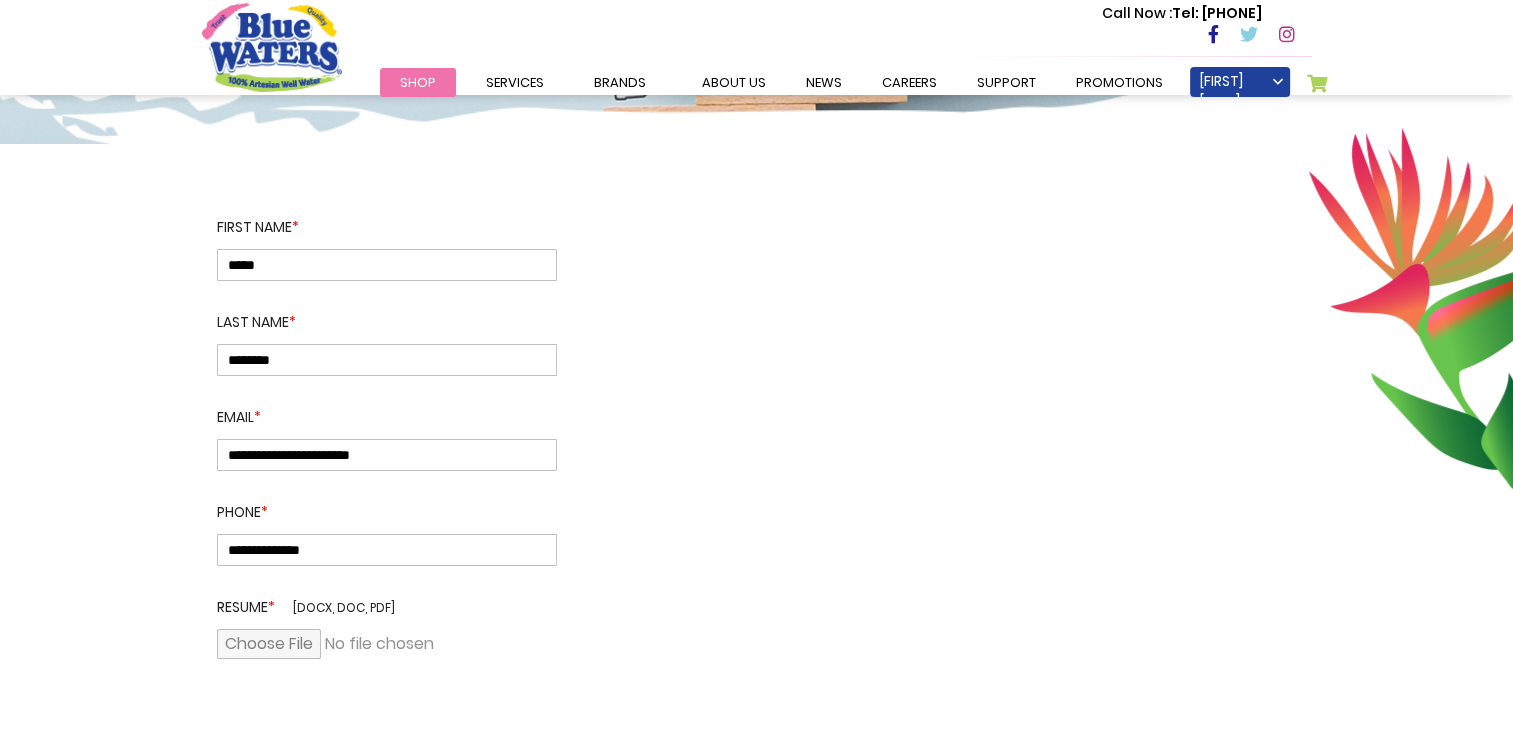 click at bounding box center [387, 644] 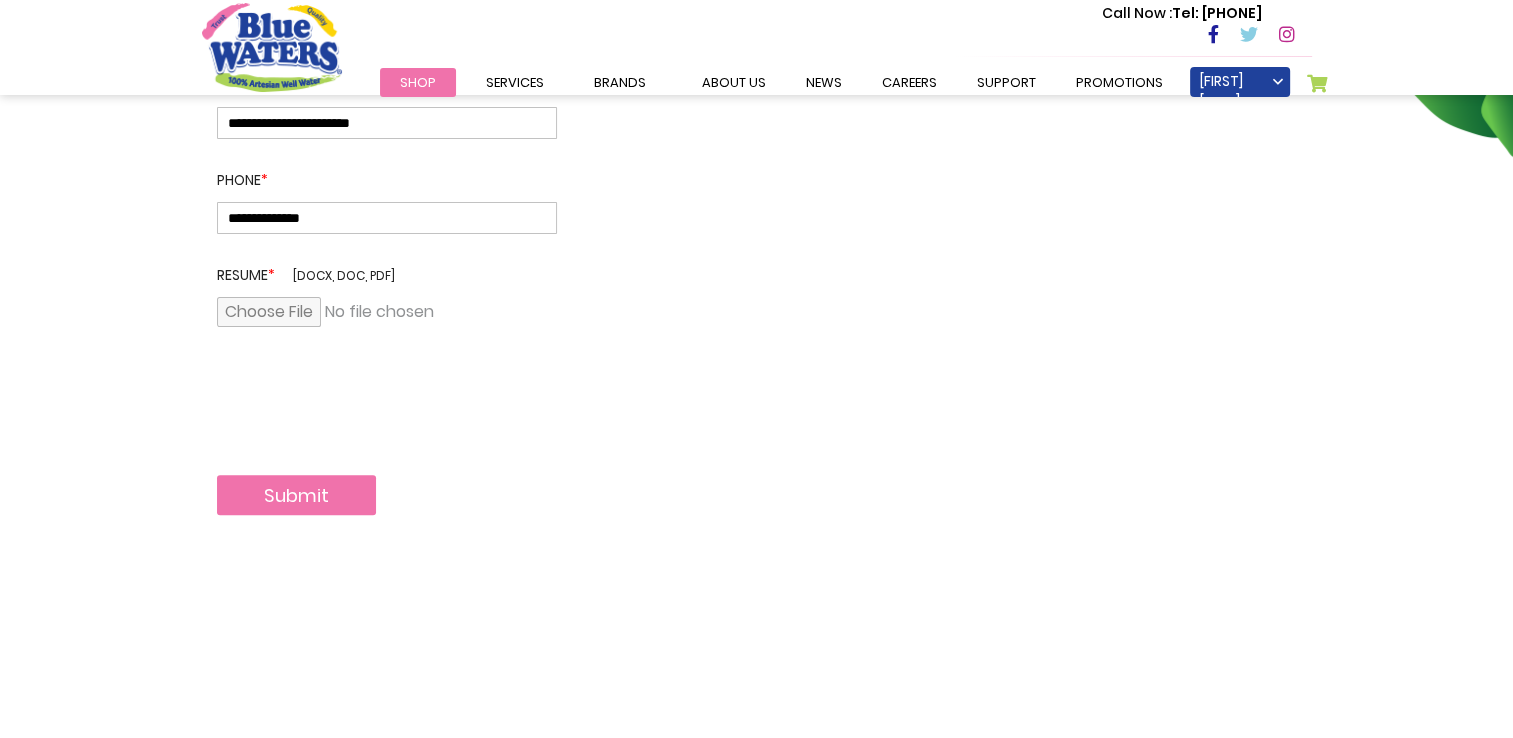 scroll, scrollTop: 596, scrollLeft: 0, axis: vertical 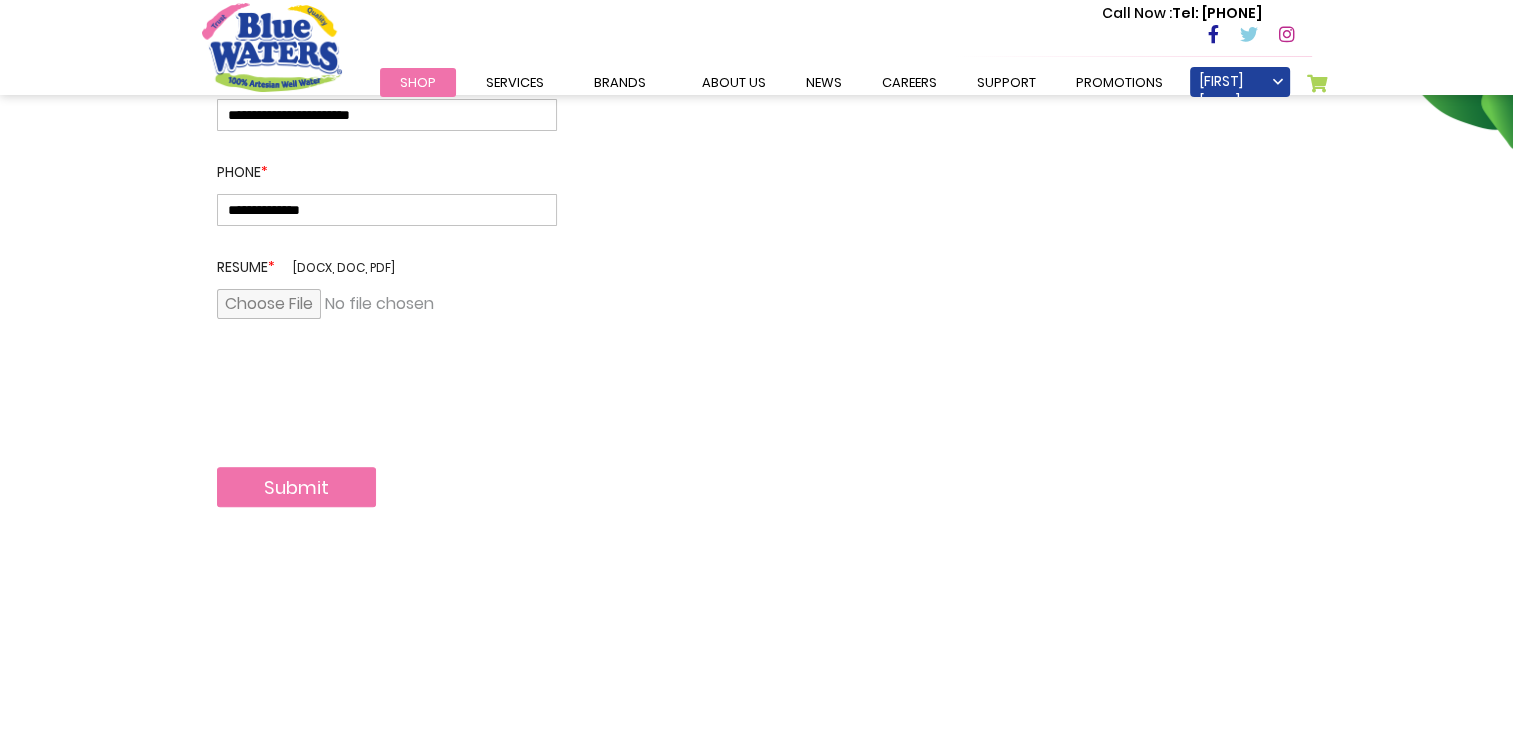 click on "Submit" at bounding box center [296, 487] 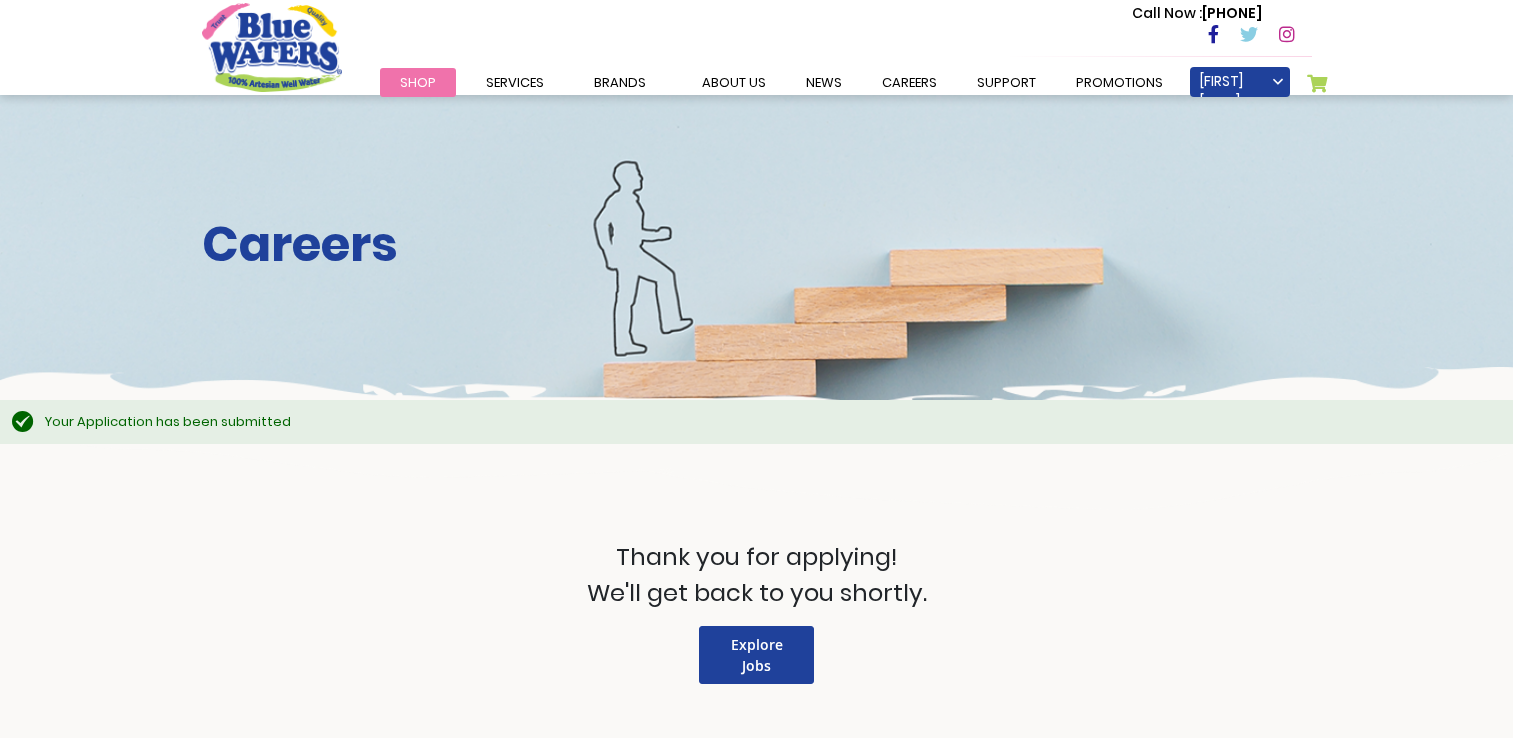 scroll, scrollTop: 0, scrollLeft: 0, axis: both 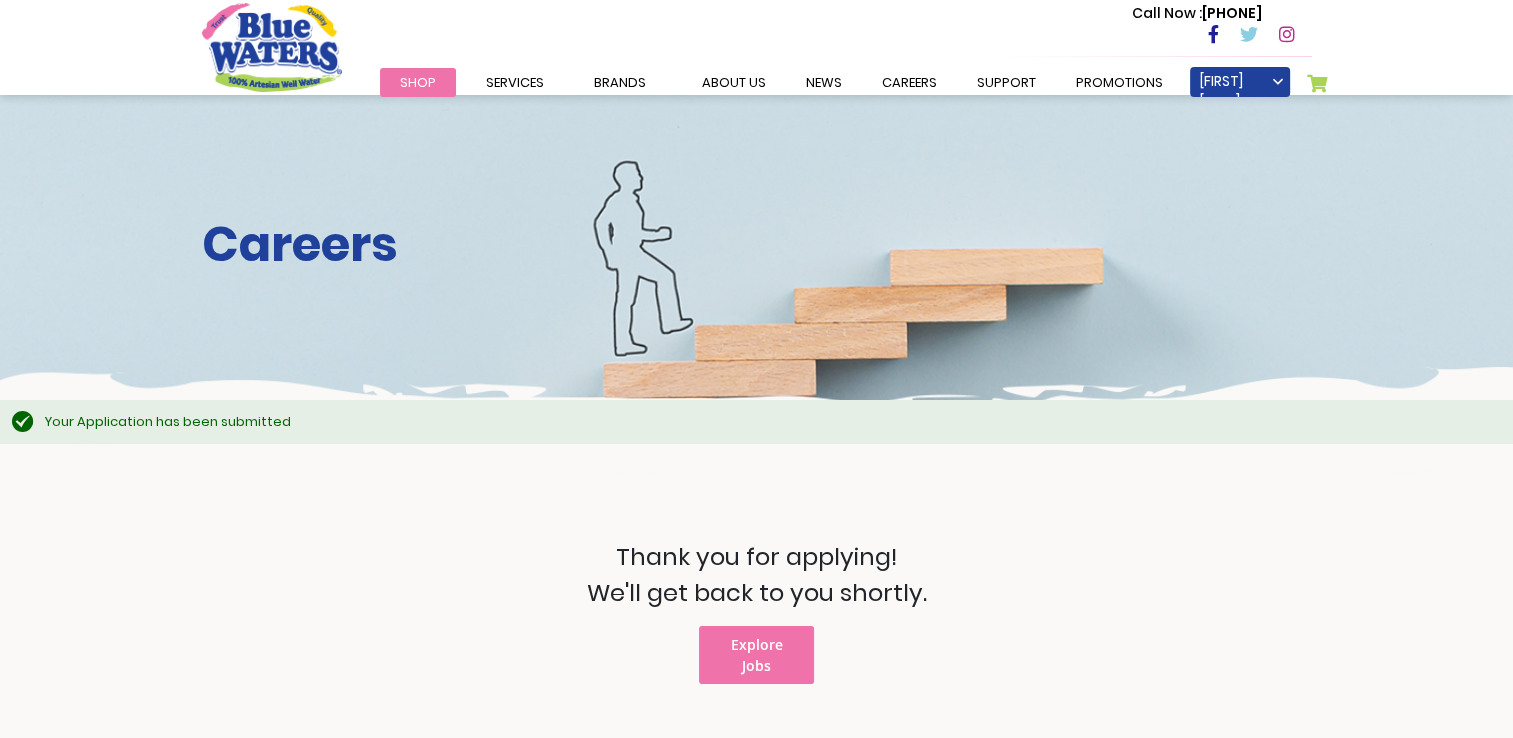 type on "**********" 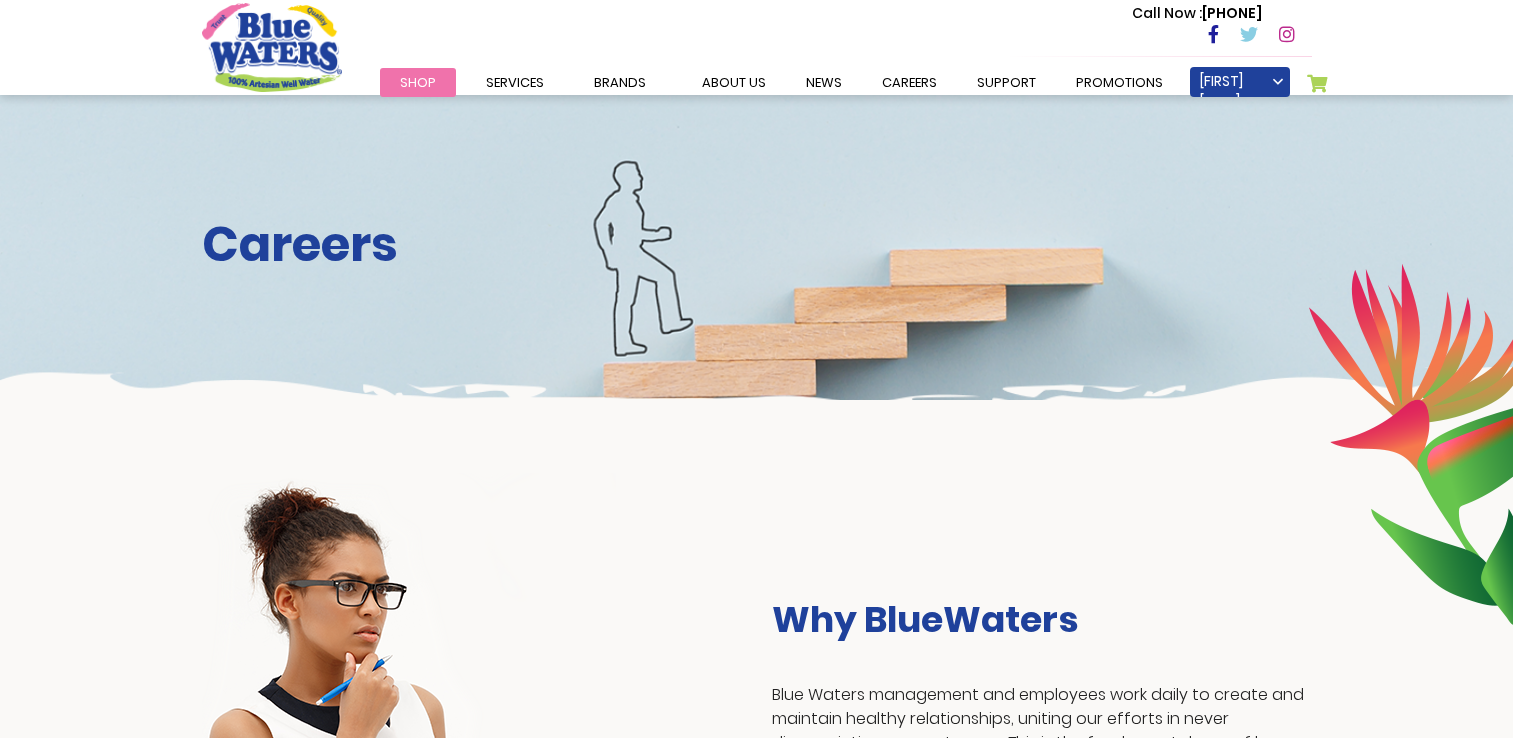 scroll, scrollTop: 0, scrollLeft: 0, axis: both 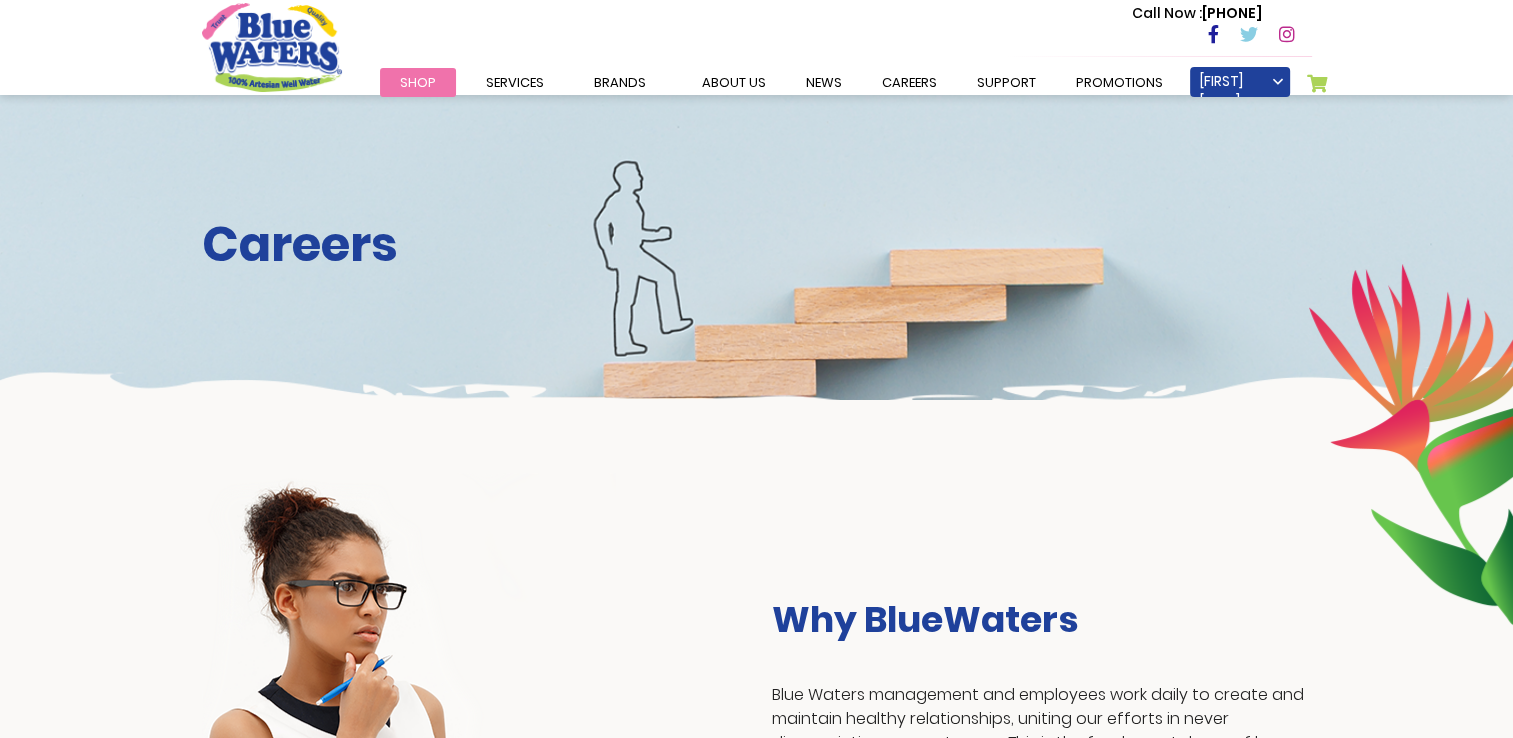 type on "**********" 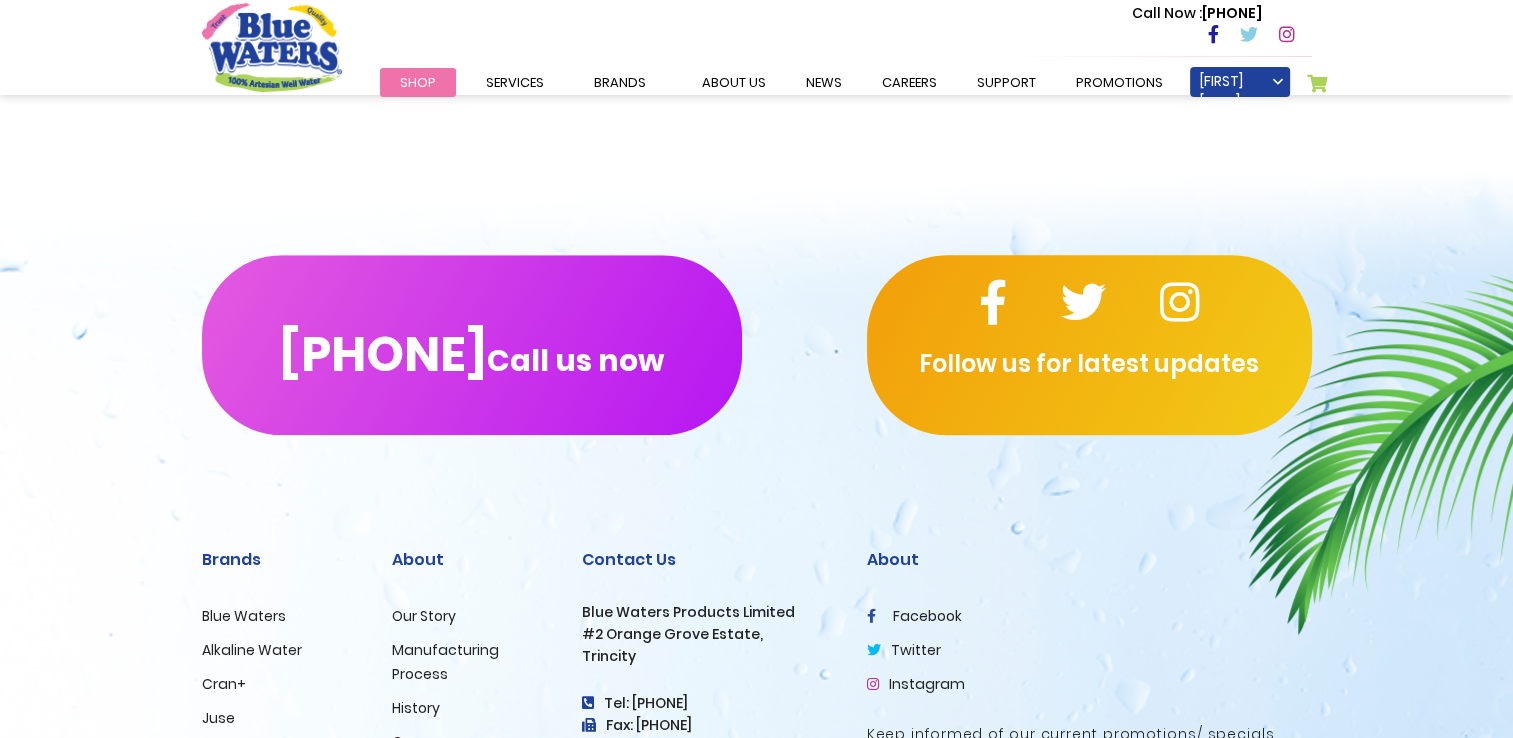 scroll, scrollTop: 0, scrollLeft: 0, axis: both 